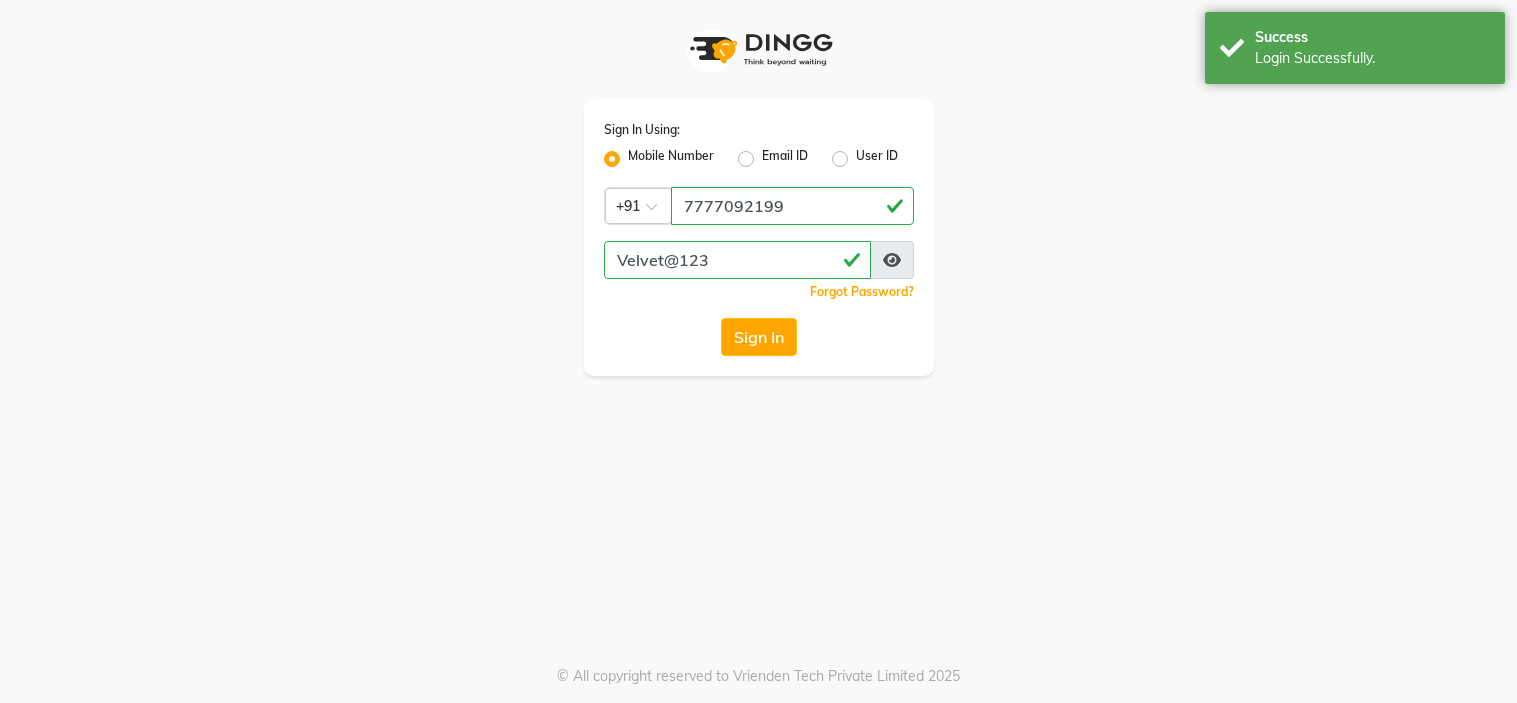 scroll, scrollTop: 0, scrollLeft: 0, axis: both 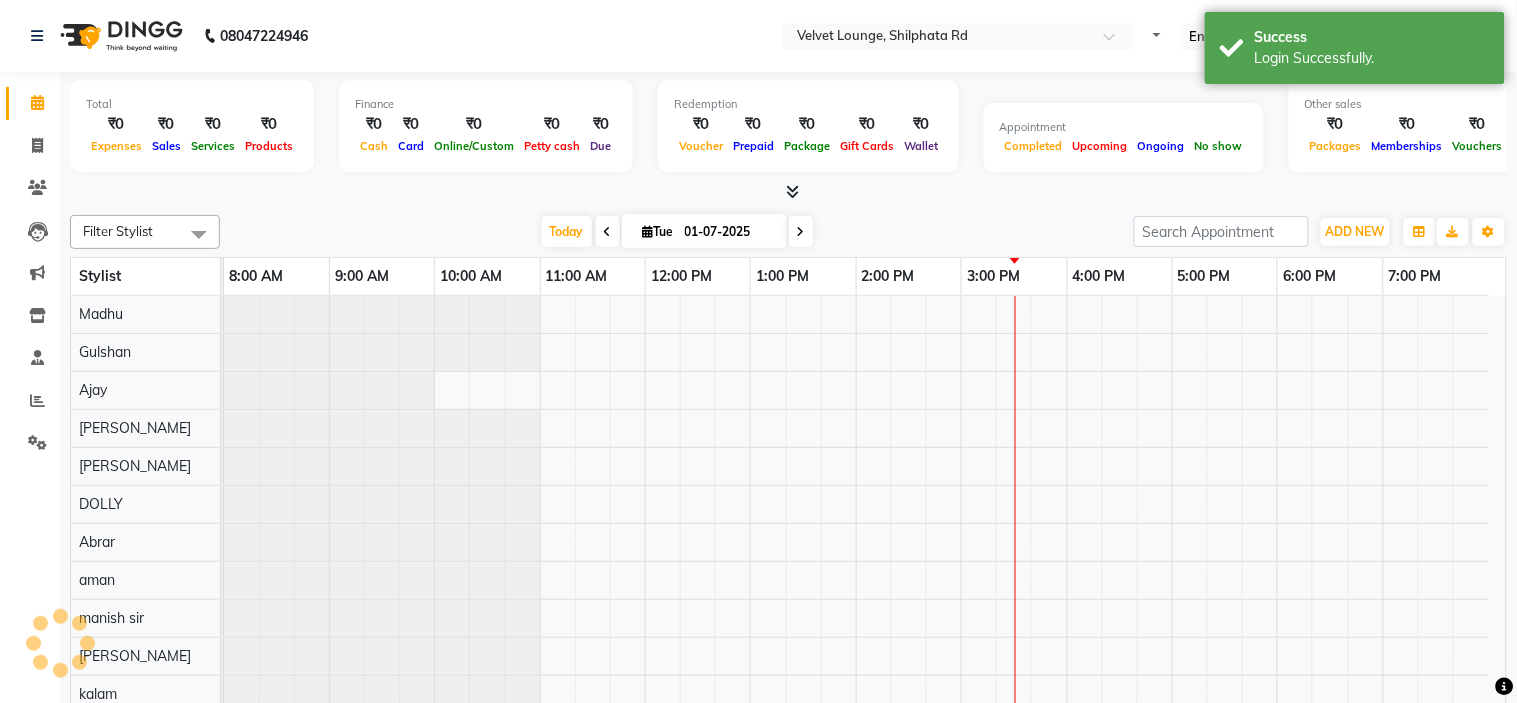 select on "en" 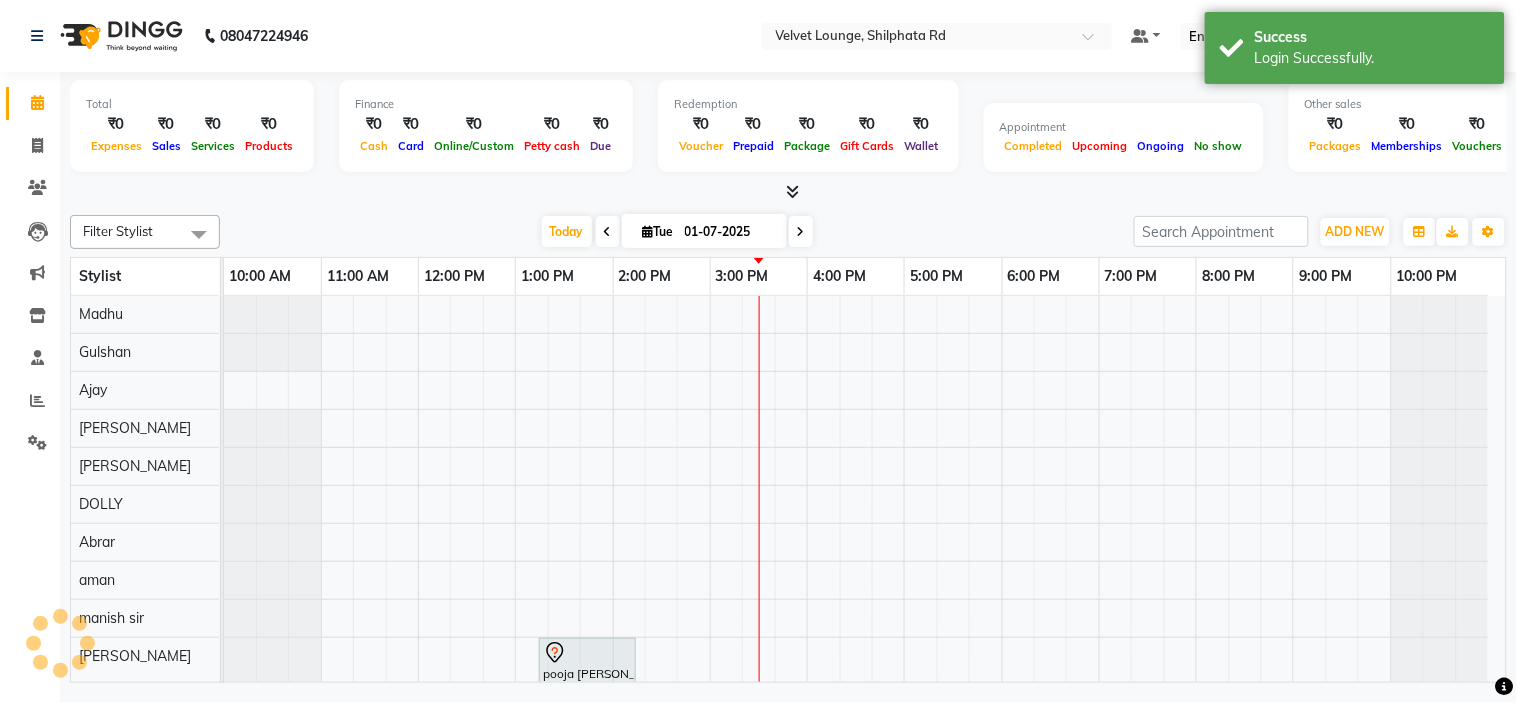 click at bounding box center (788, 192) 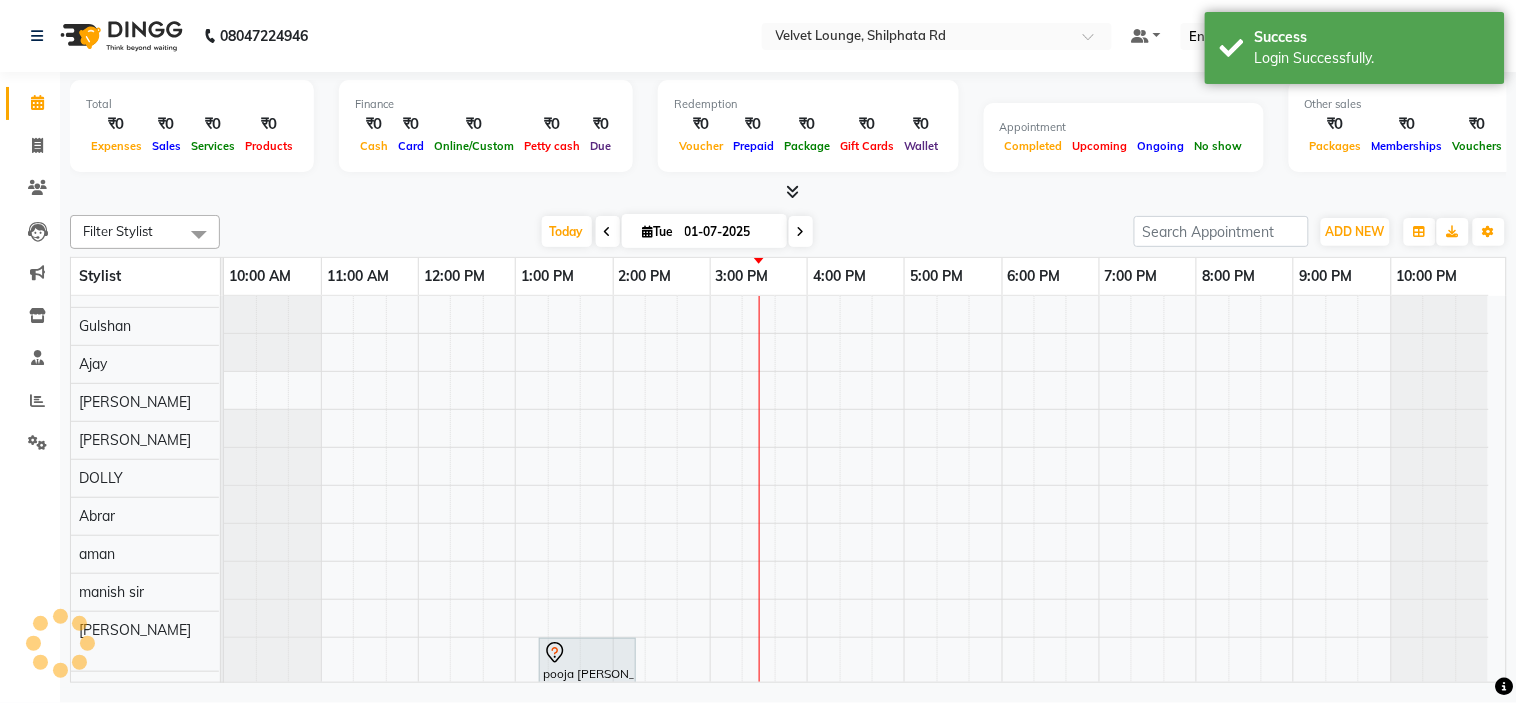 scroll, scrollTop: 26, scrollLeft: 0, axis: vertical 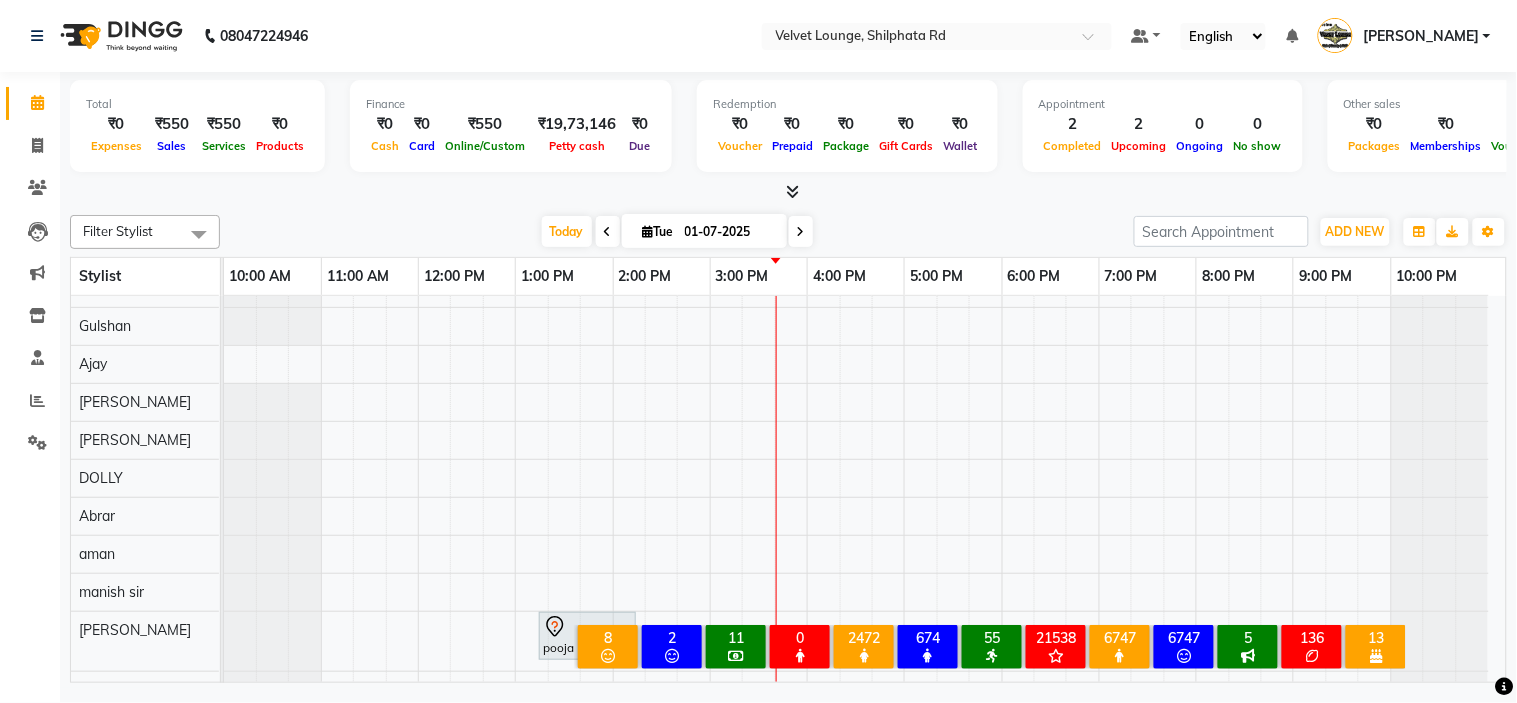 click on "Filter Stylist Select All  [PERSON_NAME] [PERSON_NAME] [PERSON_NAME]  [PERSON_NAME] [PERSON_NAME] [PERSON_NAME] [PERSON_NAME] [PERSON_NAME] [PERSON_NAME]  [PERSON_NAME] [PERSON_NAME] ashwini palem  [PERSON_NAME] [PERSON_NAME]  [PERSON_NAME] [PERSON_NAME] Gulshan [PERSON_NAME] [PERSON_NAME] kalam [PERSON_NAME] [PERSON_NAME] sir miraj [PERSON_NAME] [PERSON_NAME] neha tamatta [PERSON_NAME] [PERSON_NAME] [PERSON_NAME] [PERSON_NAME] [PERSON_NAME] [PERSON_NAME] [PERSON_NAME] [PERSON_NAME] [PERSON_NAME]  [PERSON_NAME] [PERSON_NAME] [PERSON_NAME]  [PERSON_NAME] [PERSON_NAME] [PERSON_NAME] [PERSON_NAME] [PERSON_NAME]  [PERSON_NAME] [PERSON_NAME] gurbani [PERSON_NAME] [DATE]  [DATE] Toggle Dropdown Add Appointment Add Invoice Add Expense Add Attendance Add Client Toggle Dropdown Add Appointment Add Invoice Add Expense Add Attendance Add Client ADD NEW Toggle Dropdown Add Appointment Add Invoice Add Expense Add Attendance Add Client Filter Stylist Select All  Mohmad [PERSON_NAME] [PERSON_NAME]  [PERSON_NAME] [PERSON_NAME] [PERSON_NAME] [PERSON_NAME] [PERSON_NAME] [PERSON_NAME]  [PERSON_NAME] 75%" 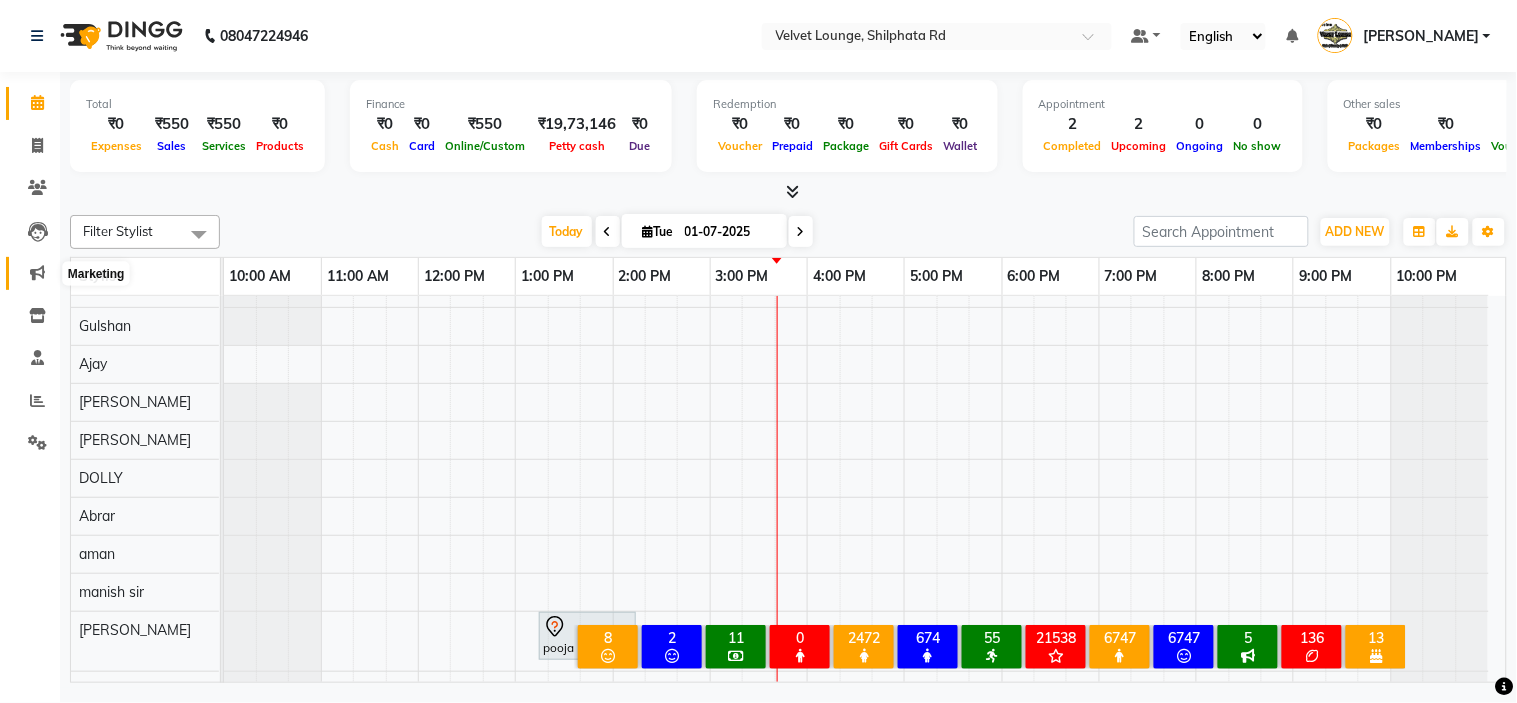 click 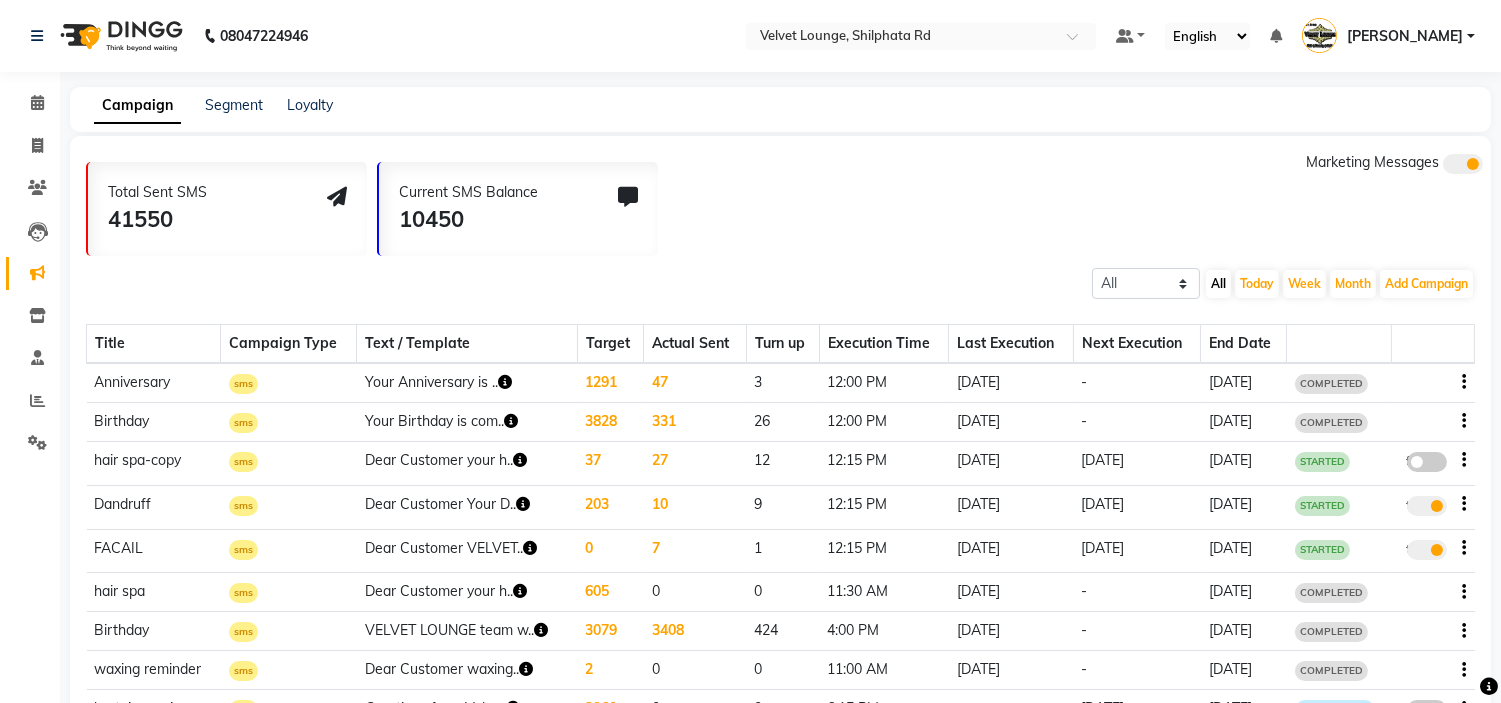 click on "47" 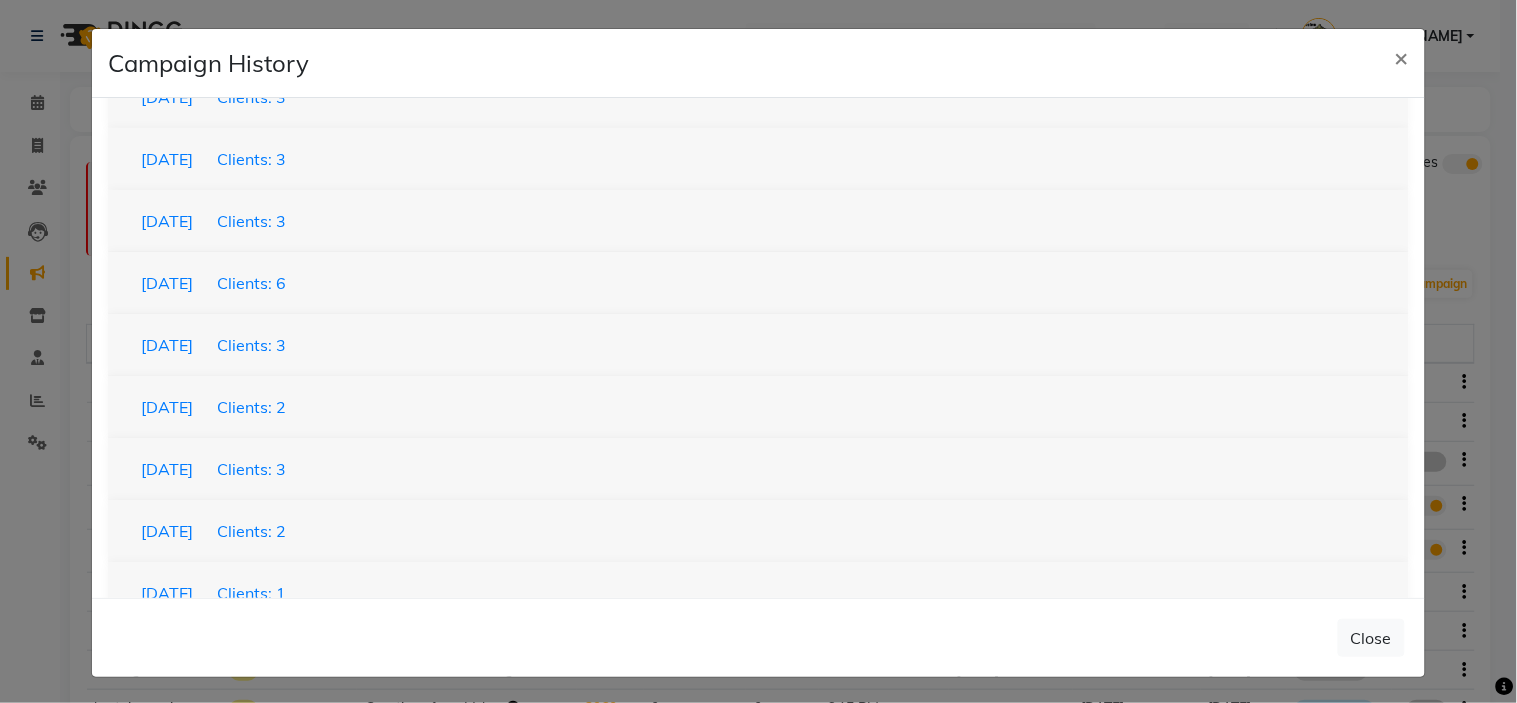 scroll, scrollTop: 653, scrollLeft: 0, axis: vertical 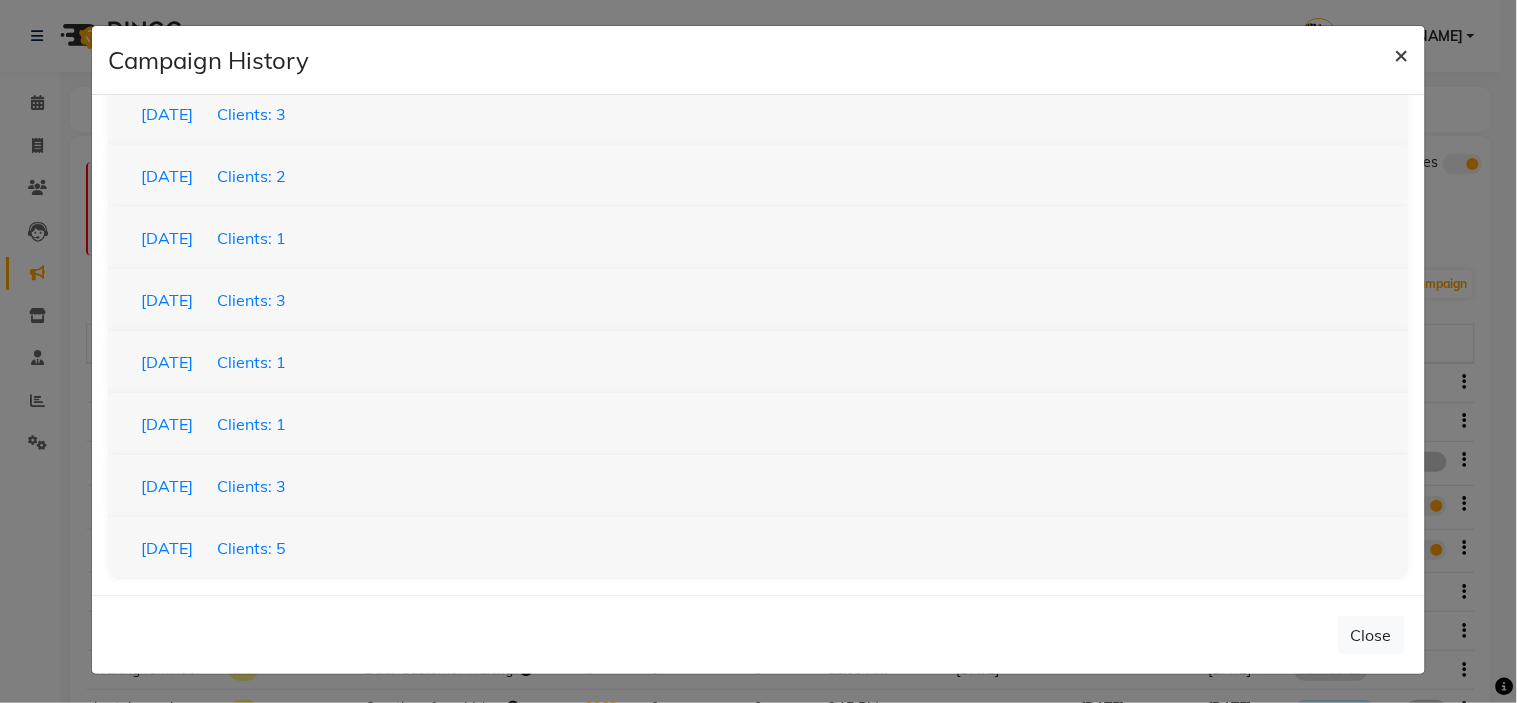 click on "×" 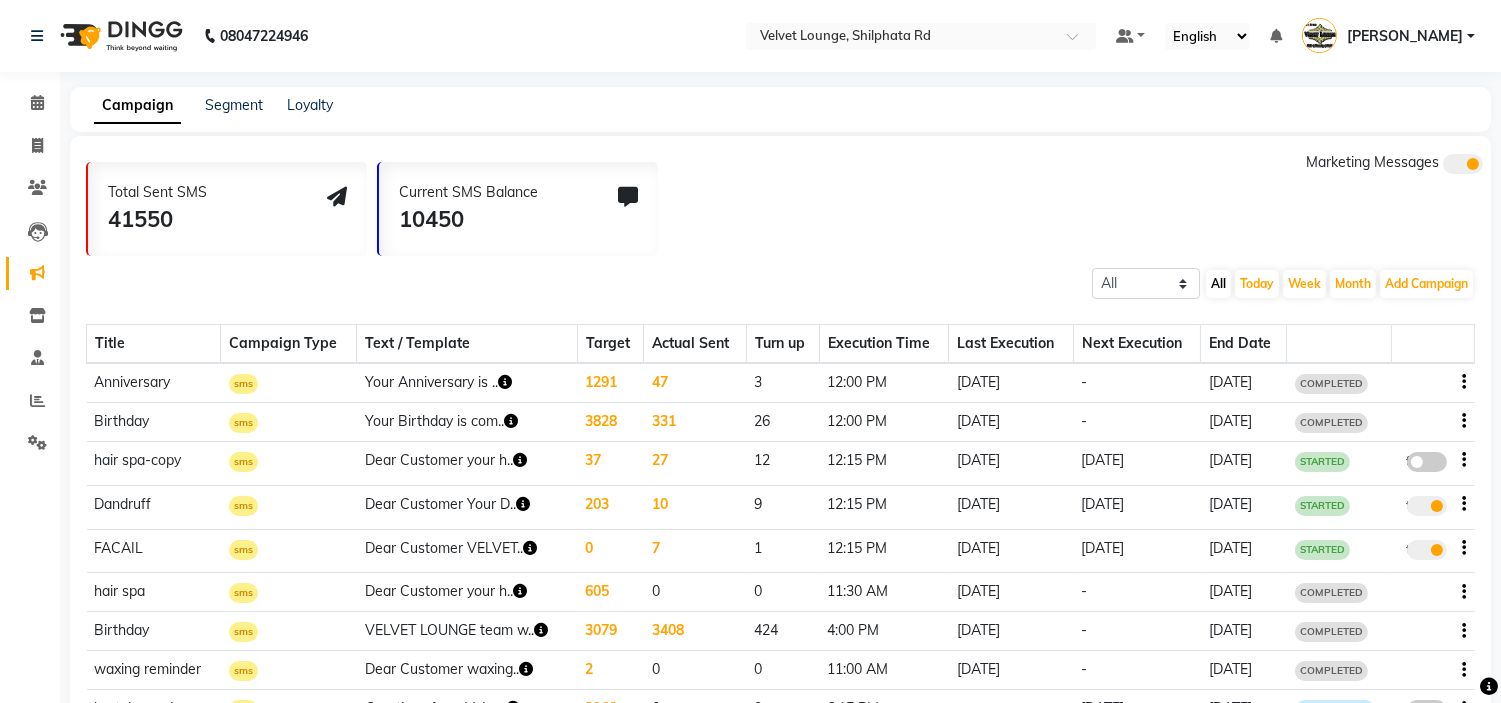 click on "47" 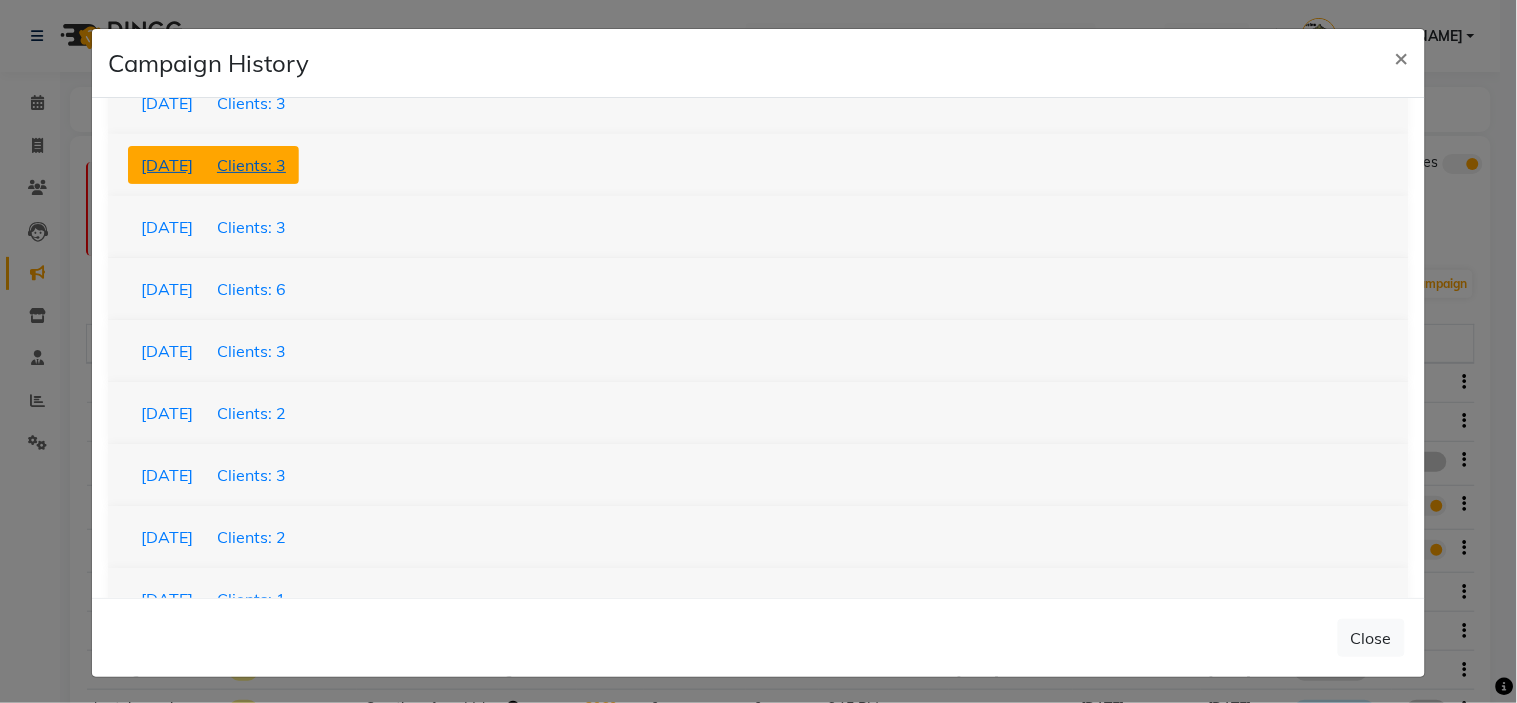 scroll, scrollTop: 653, scrollLeft: 0, axis: vertical 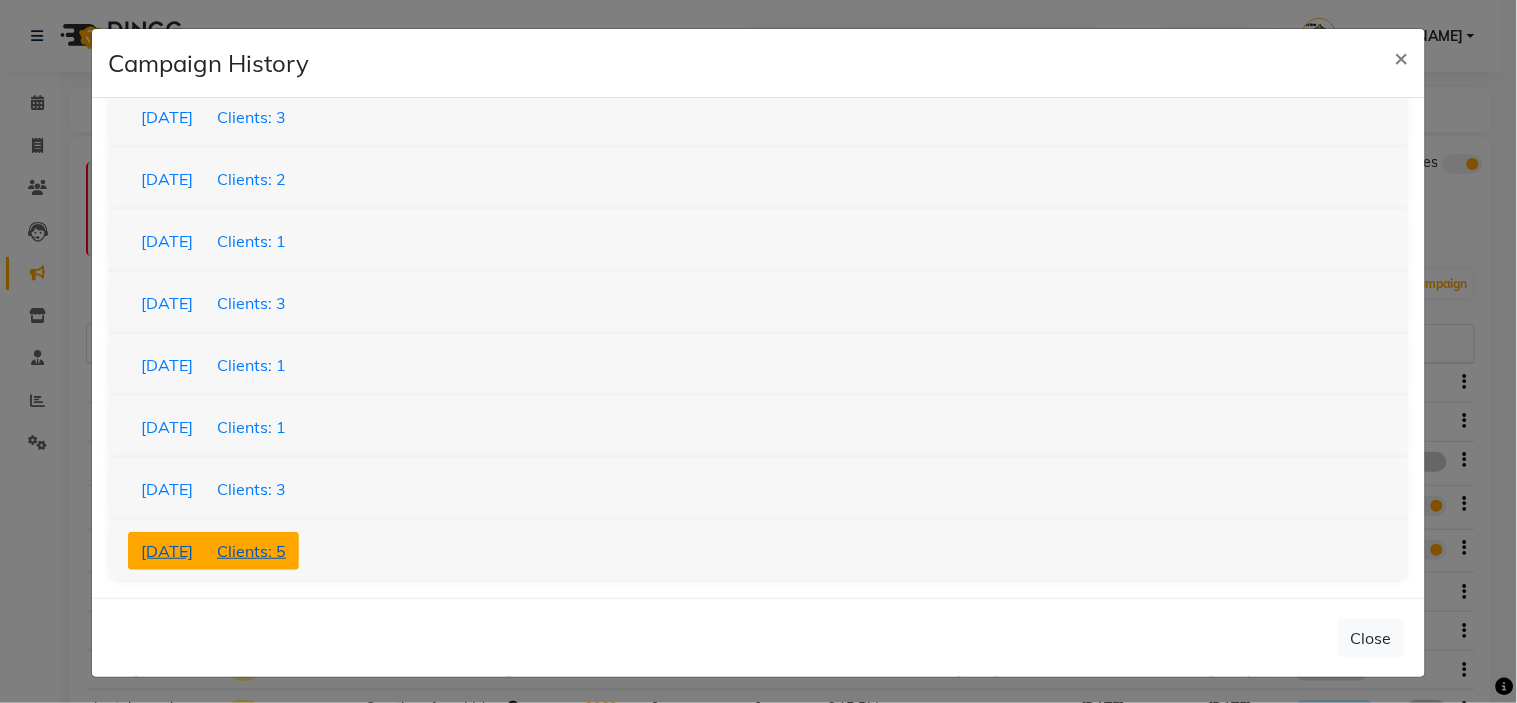 click on "Clients: 5" at bounding box center [251, 551] 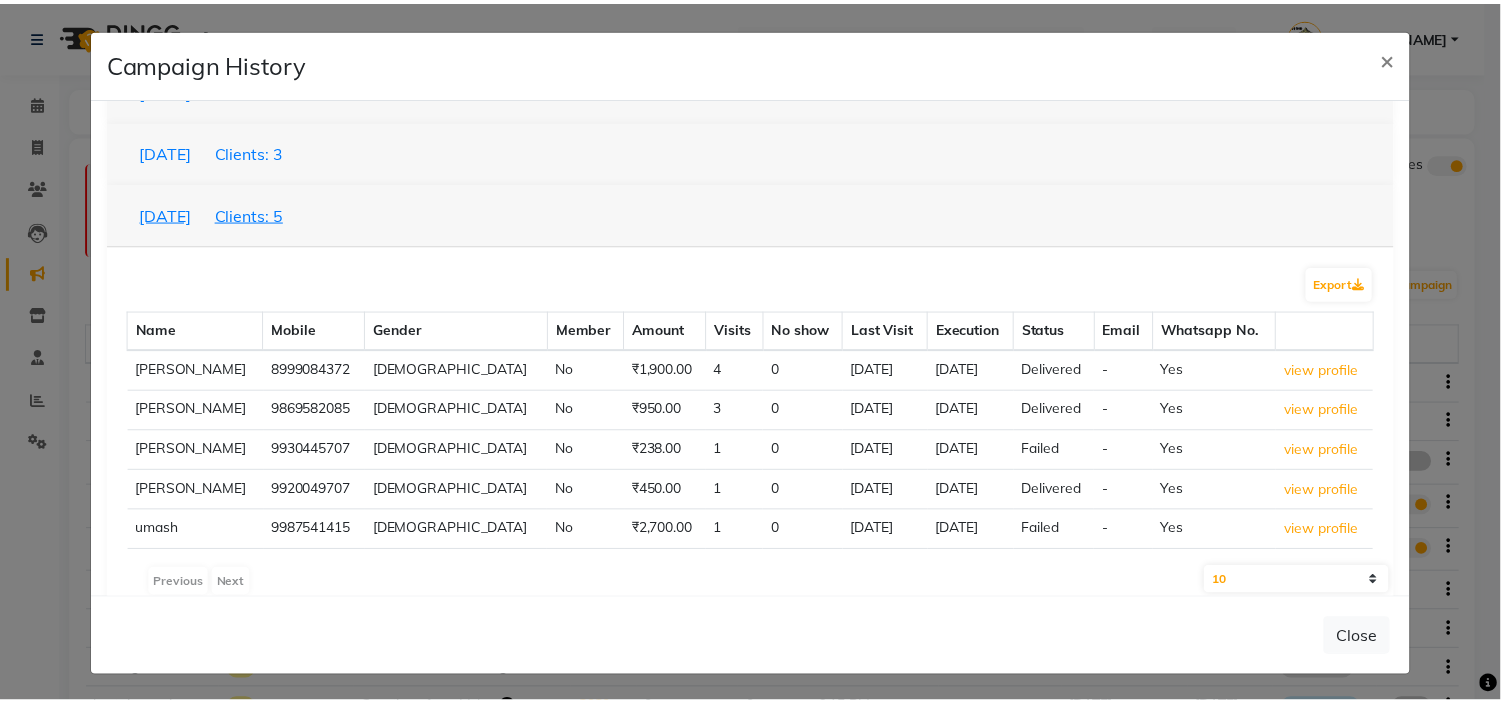 scroll, scrollTop: 1038, scrollLeft: 0, axis: vertical 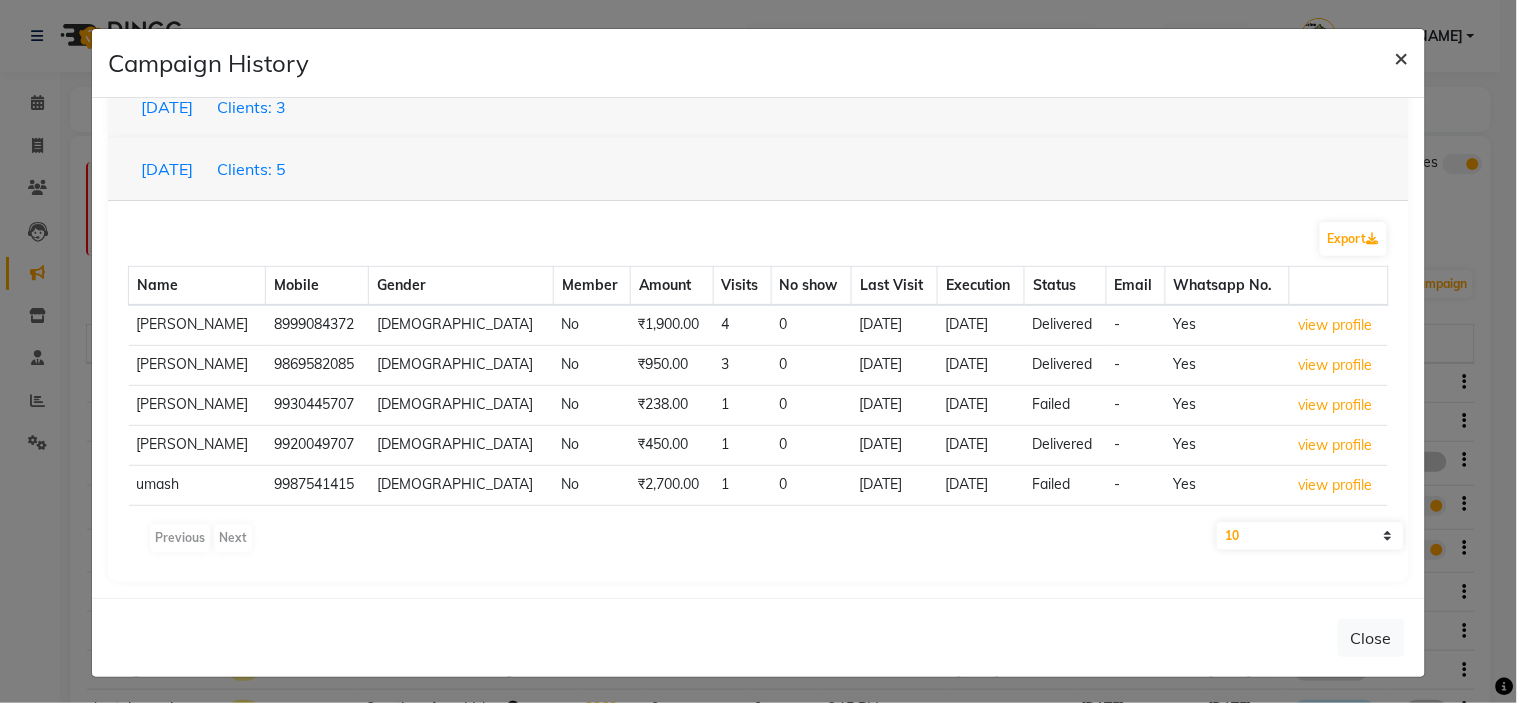 click on "×" 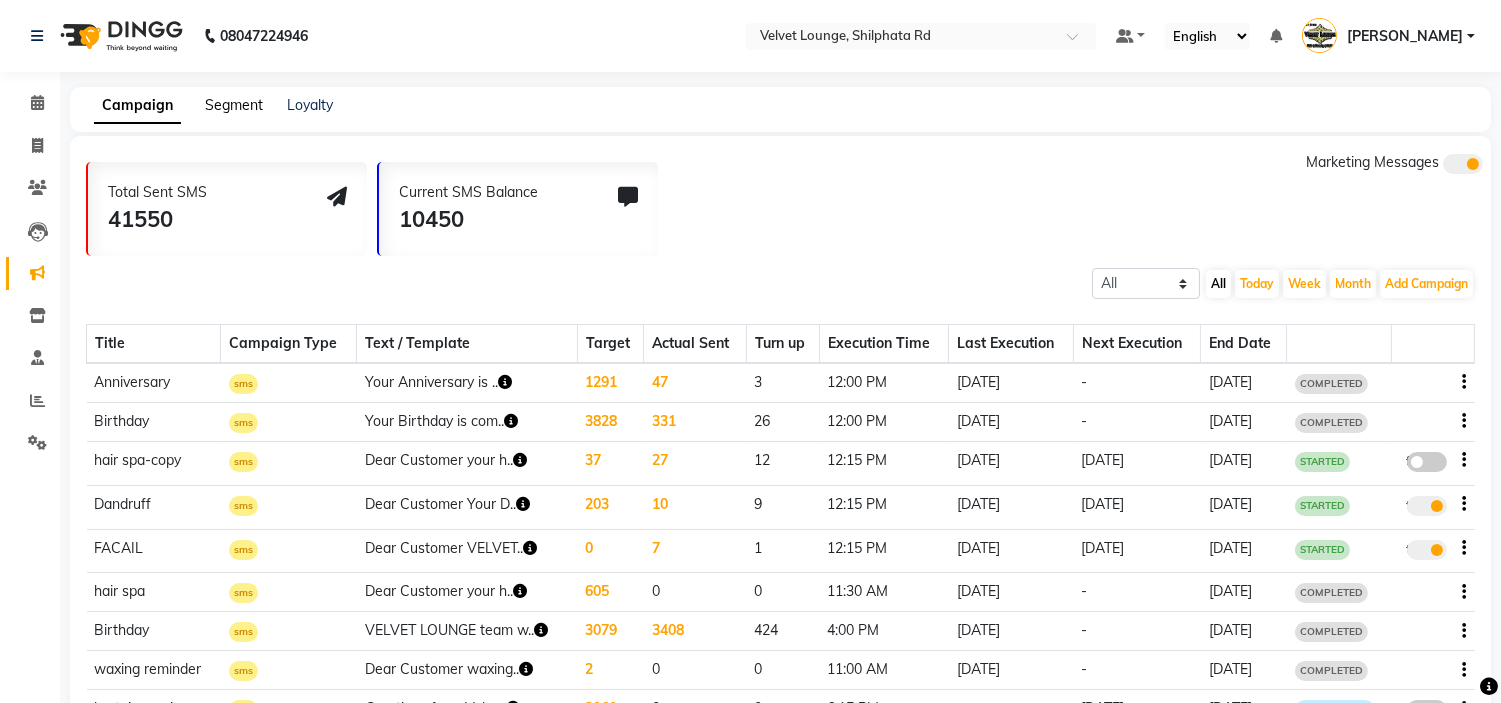 click on "Segment" 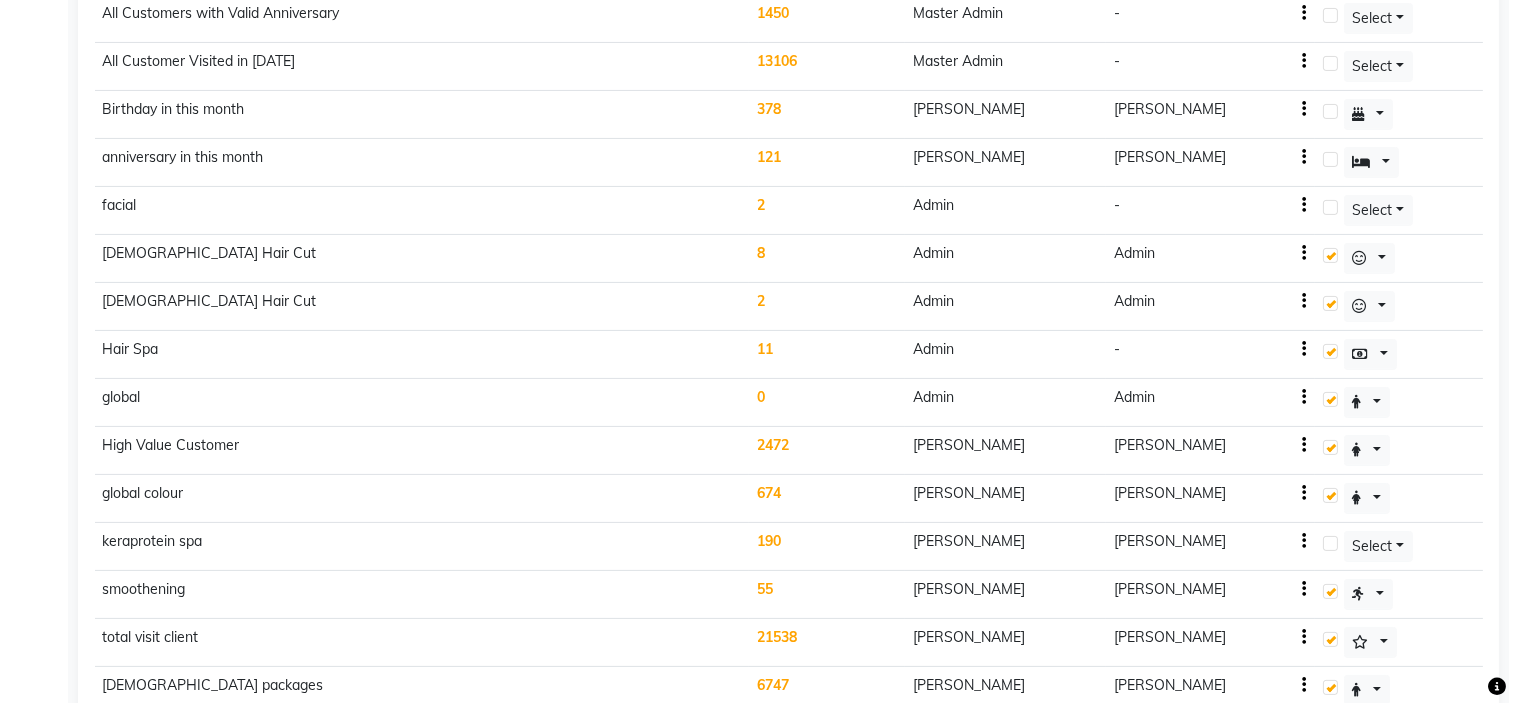 scroll, scrollTop: 855, scrollLeft: 0, axis: vertical 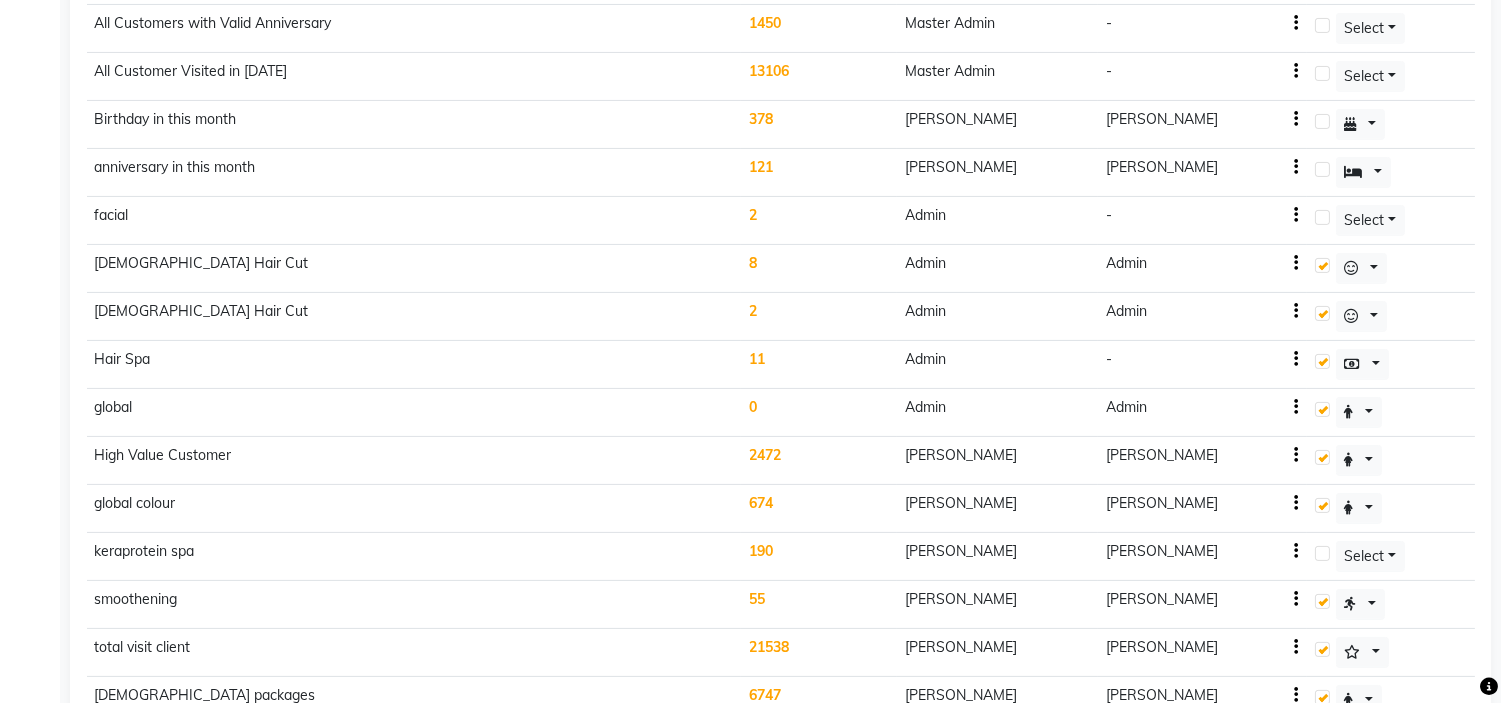 click on "121" 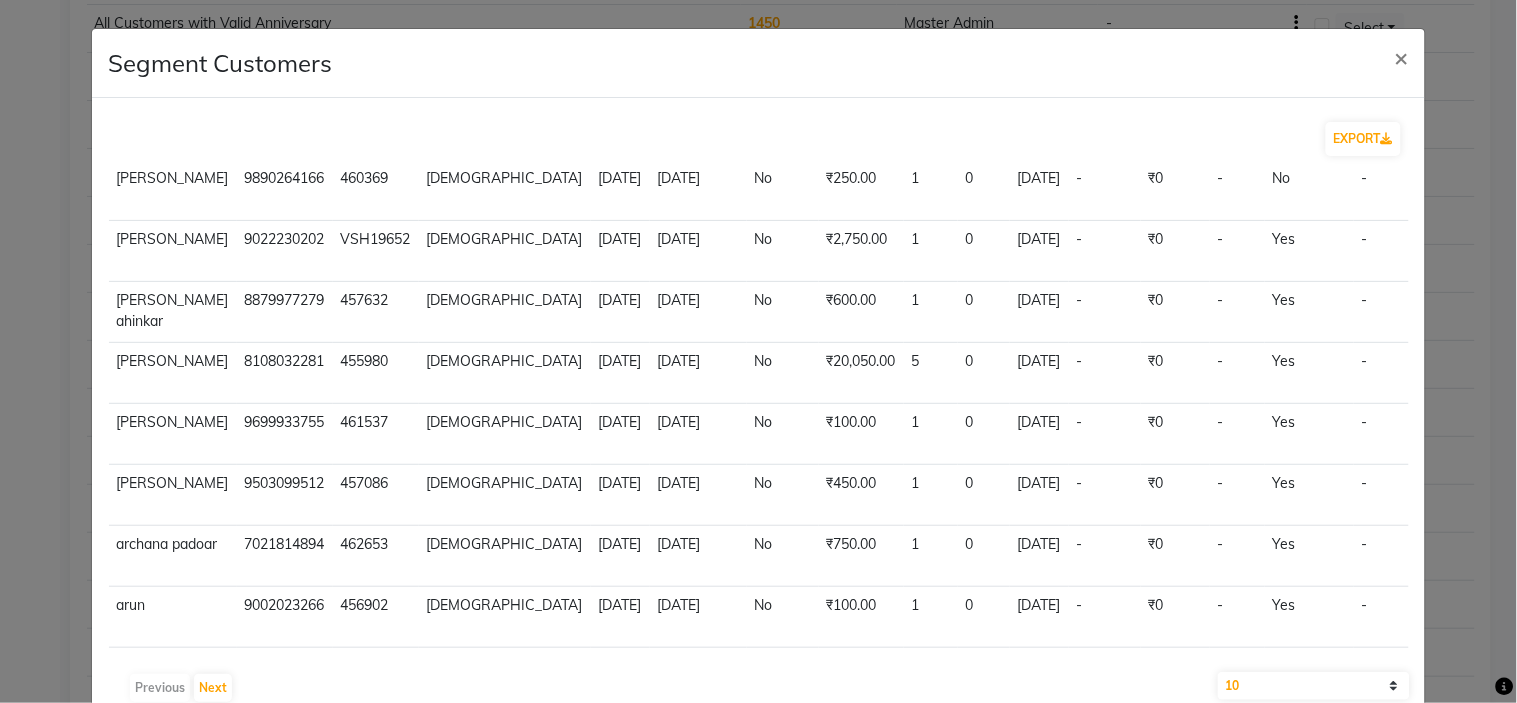scroll, scrollTop: 376, scrollLeft: 0, axis: vertical 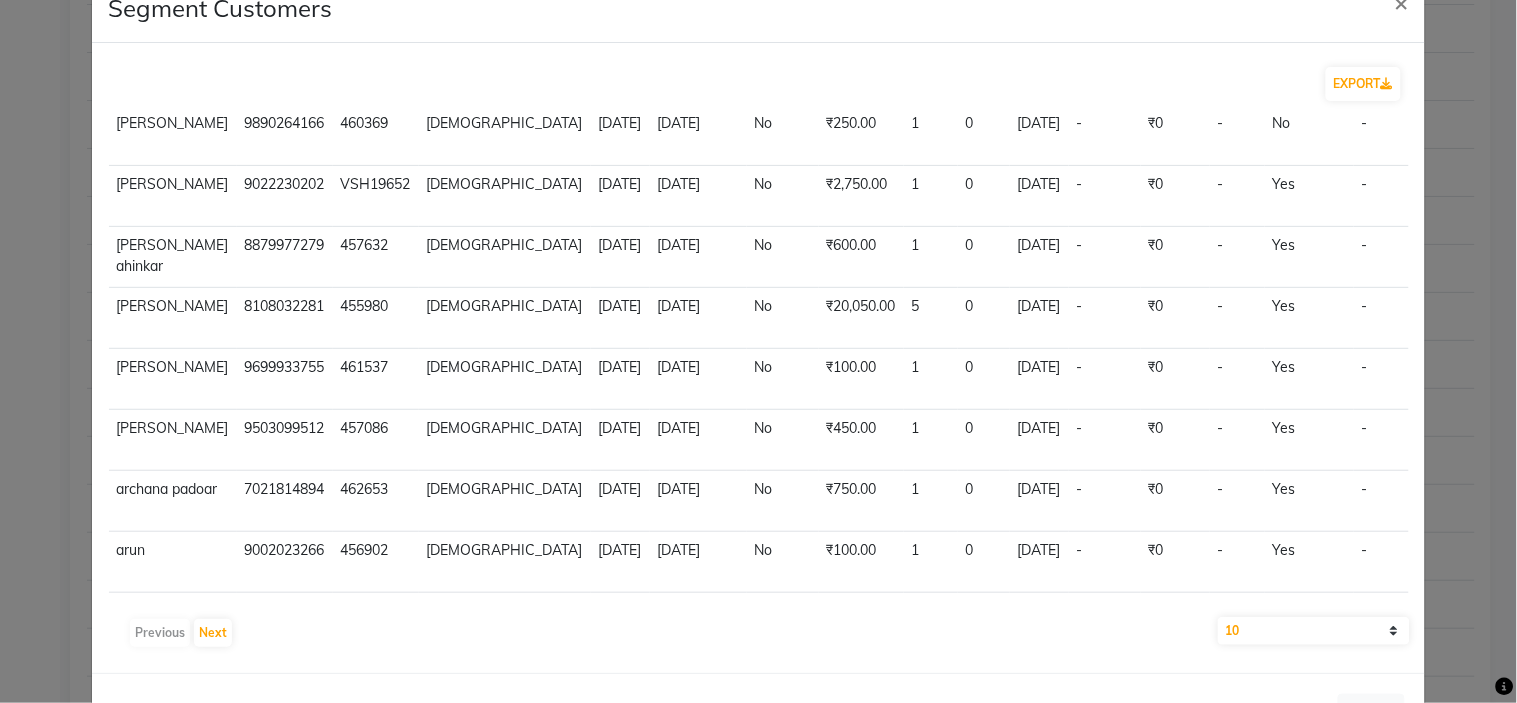click on "10 50 100" 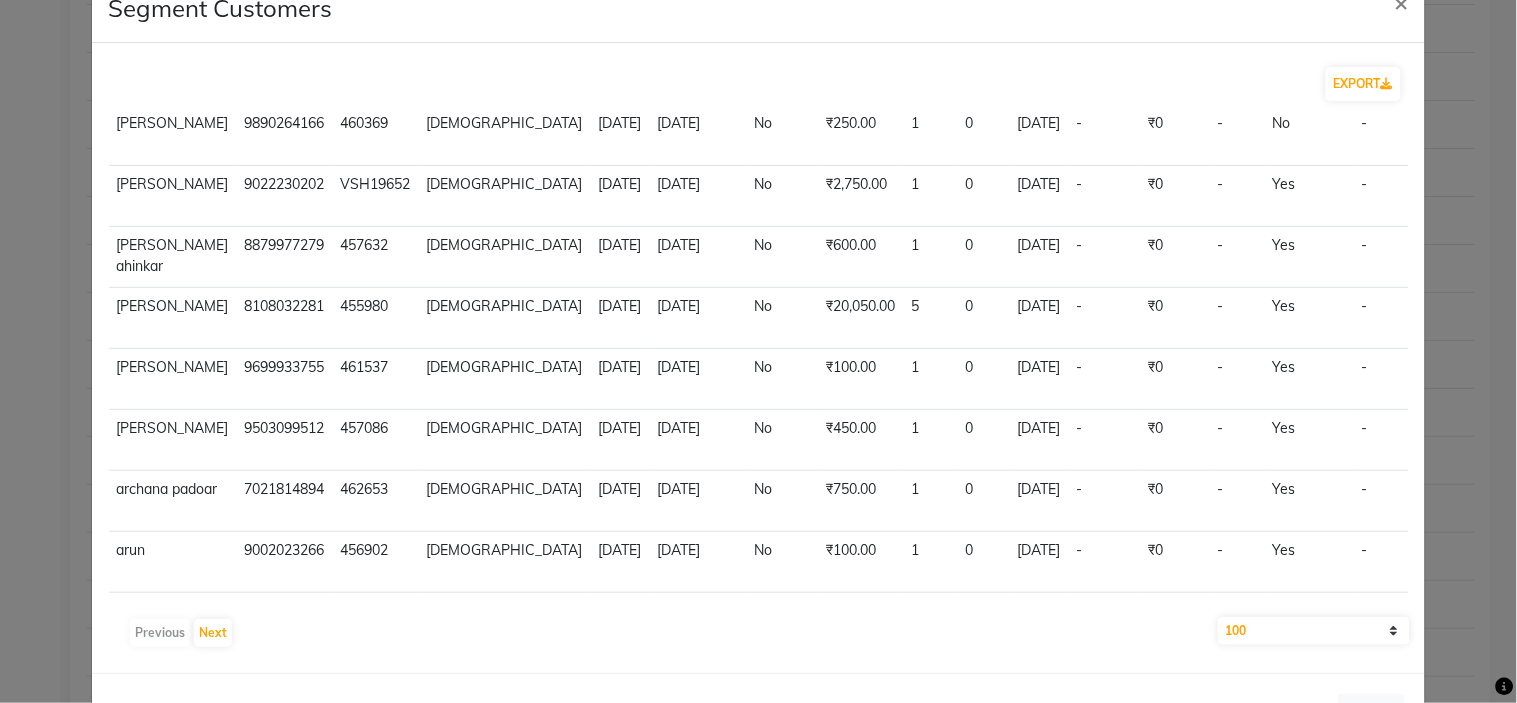 click on "10 50 100" 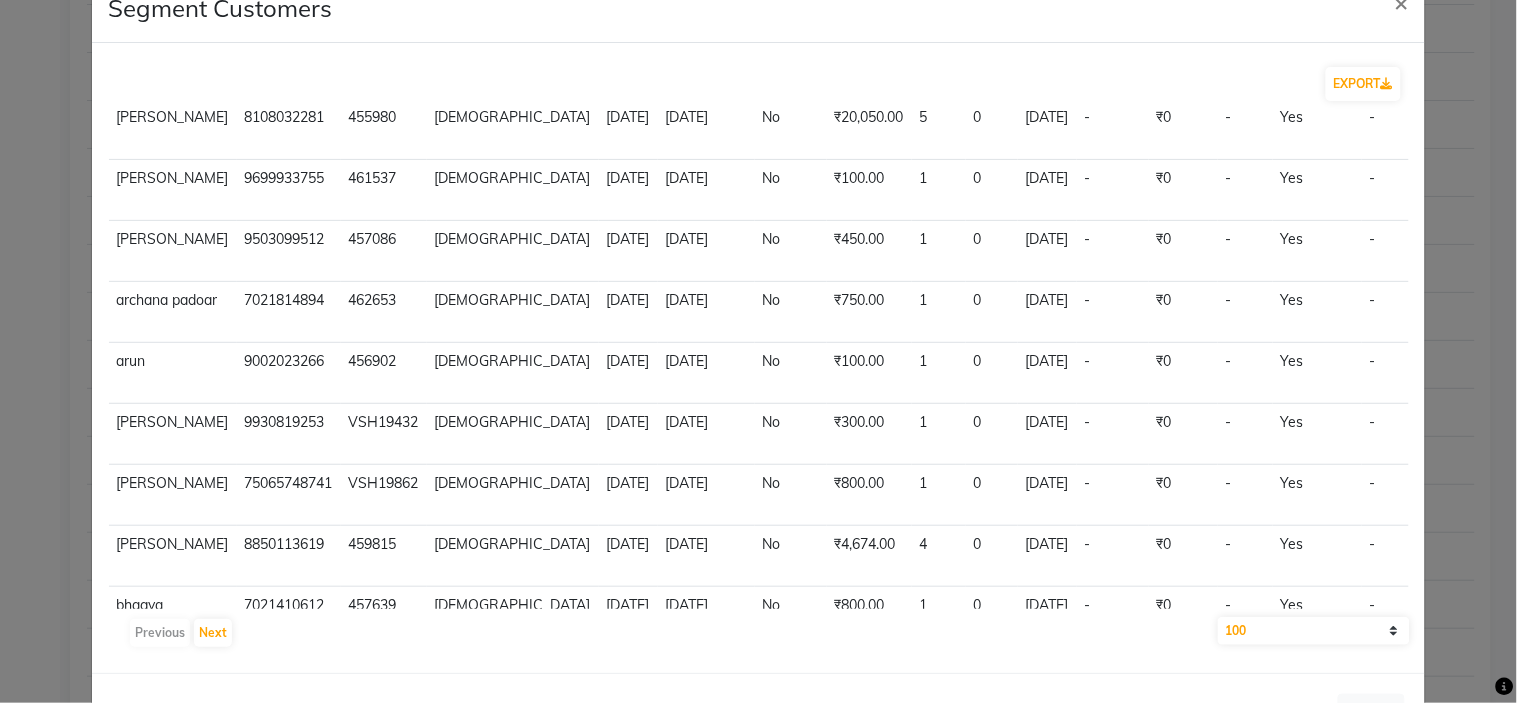 scroll, scrollTop: 133, scrollLeft: 0, axis: vertical 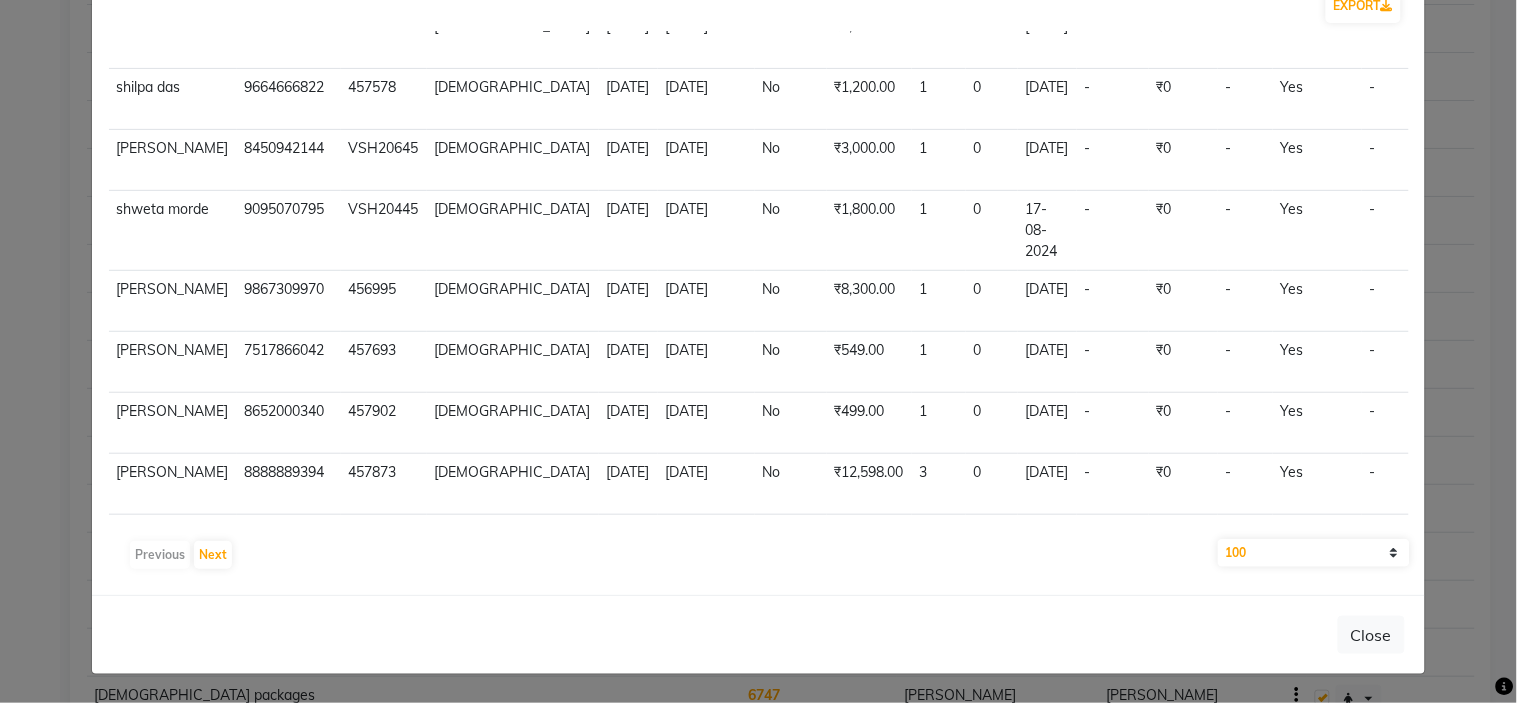 drag, startPoint x: 477, startPoint y: 152, endPoint x: 521, endPoint y: 152, distance: 44 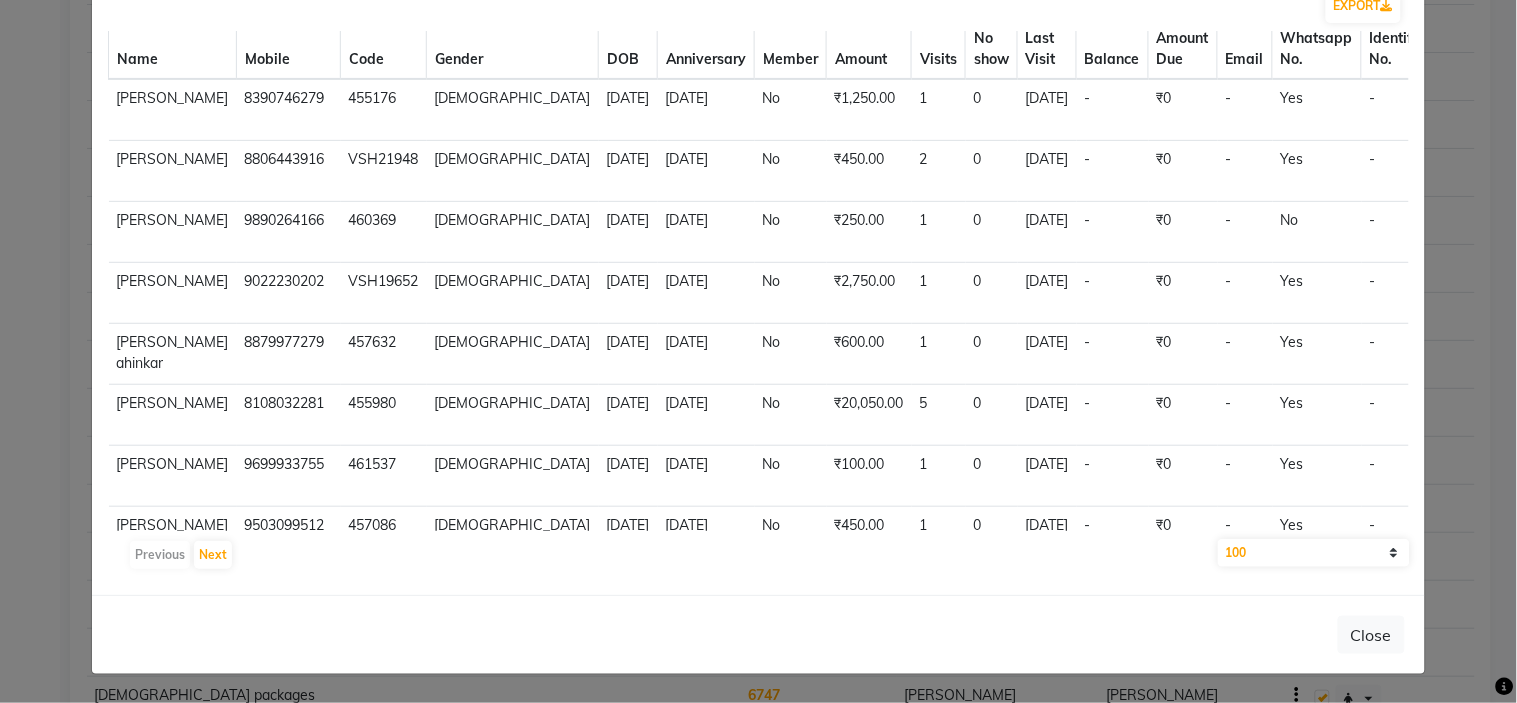 scroll, scrollTop: 0, scrollLeft: 0, axis: both 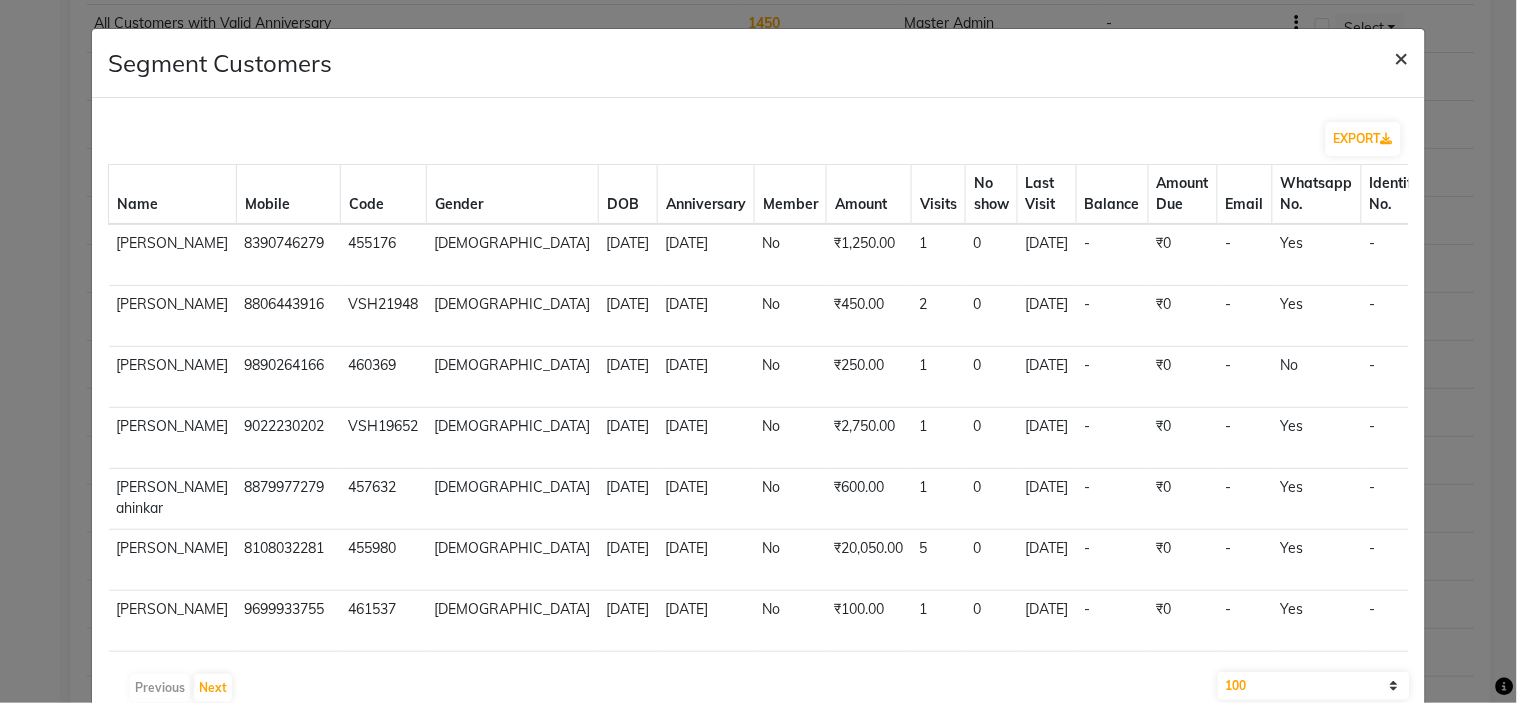 click on "×" 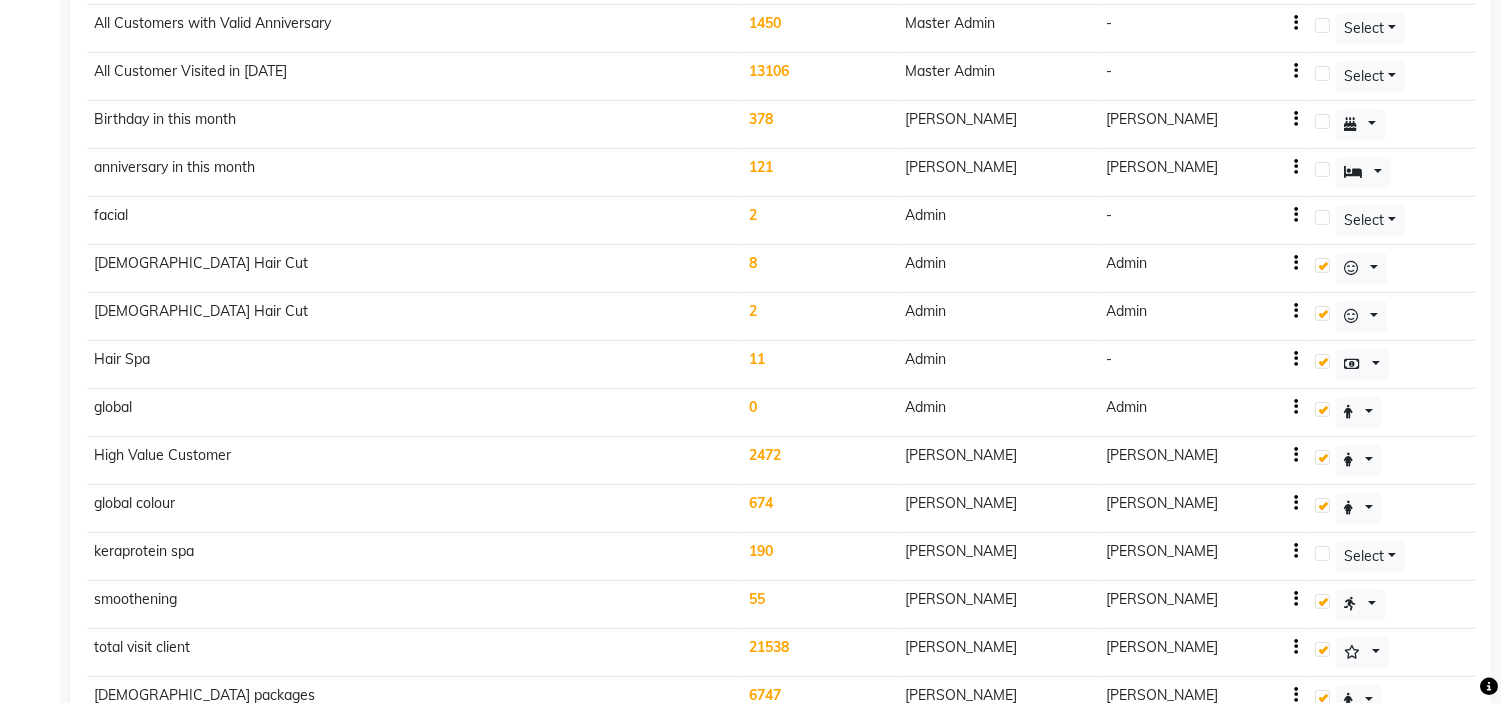 click on "378" 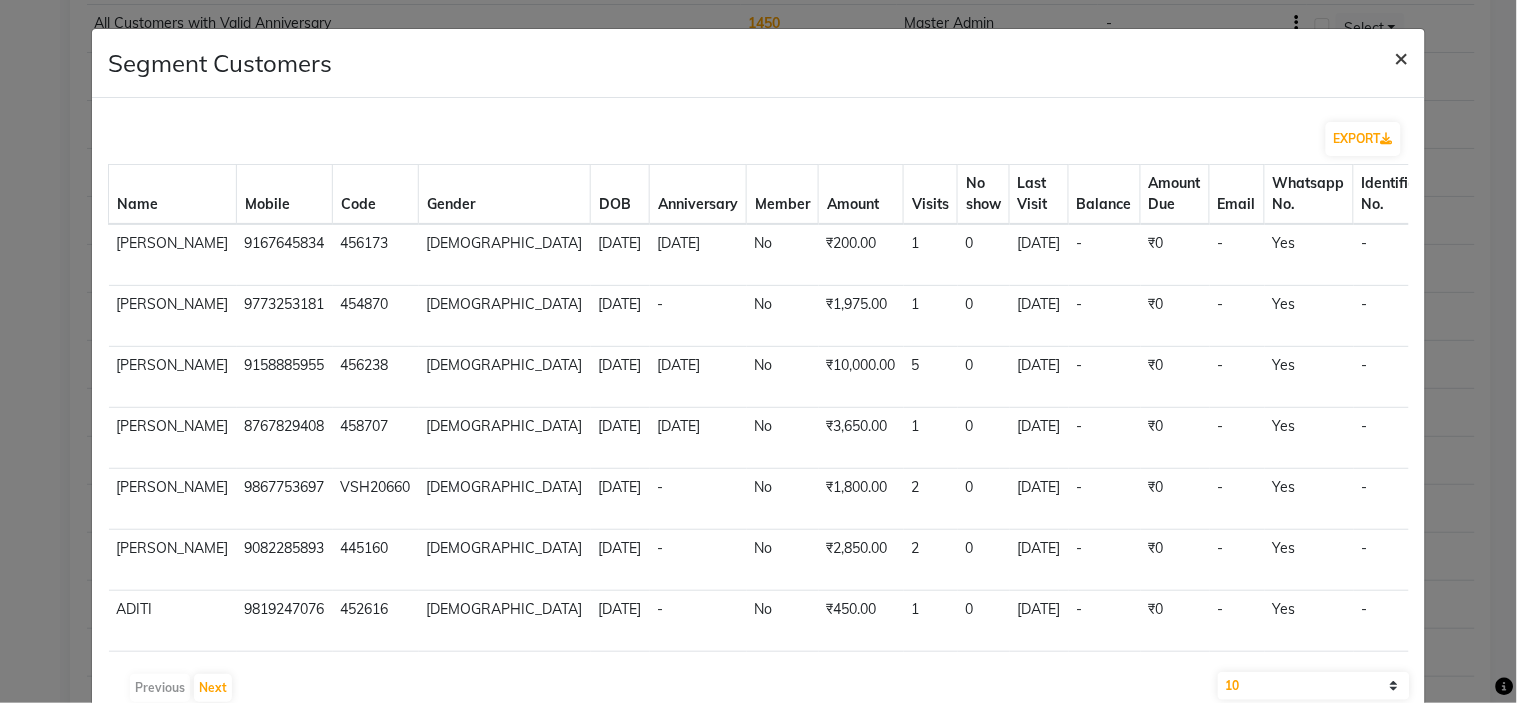 click on "×" 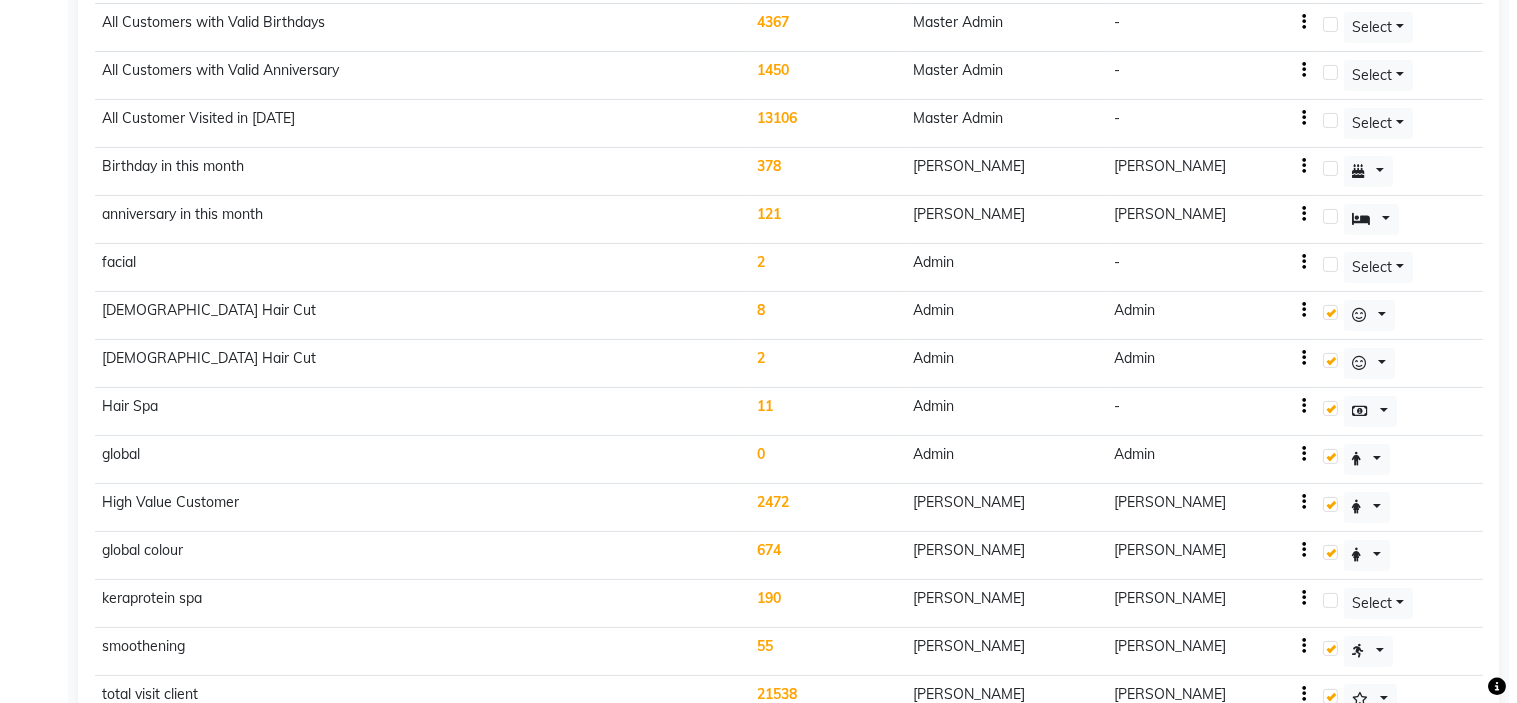 scroll, scrollTop: 803, scrollLeft: 0, axis: vertical 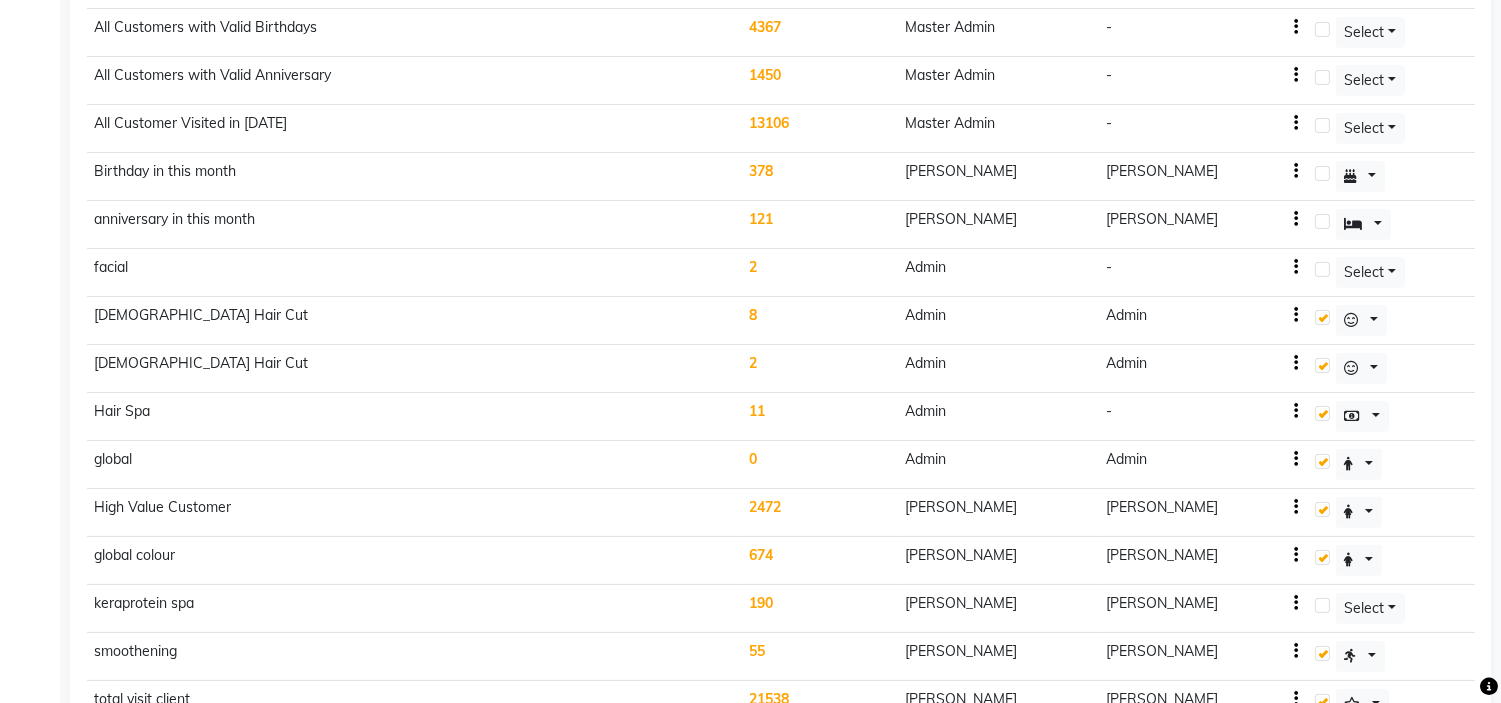 click on "[PERSON_NAME]" 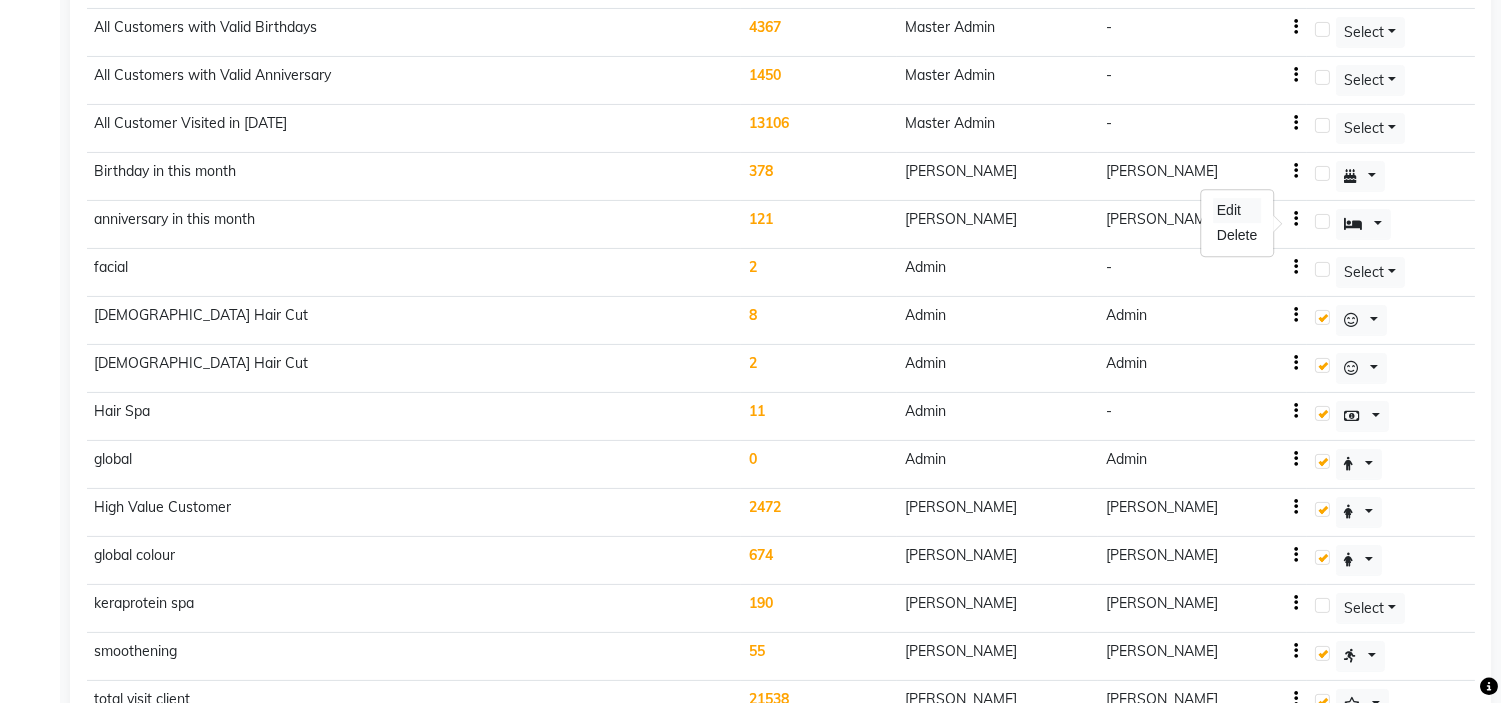 click on "Edit" at bounding box center [1237, 210] 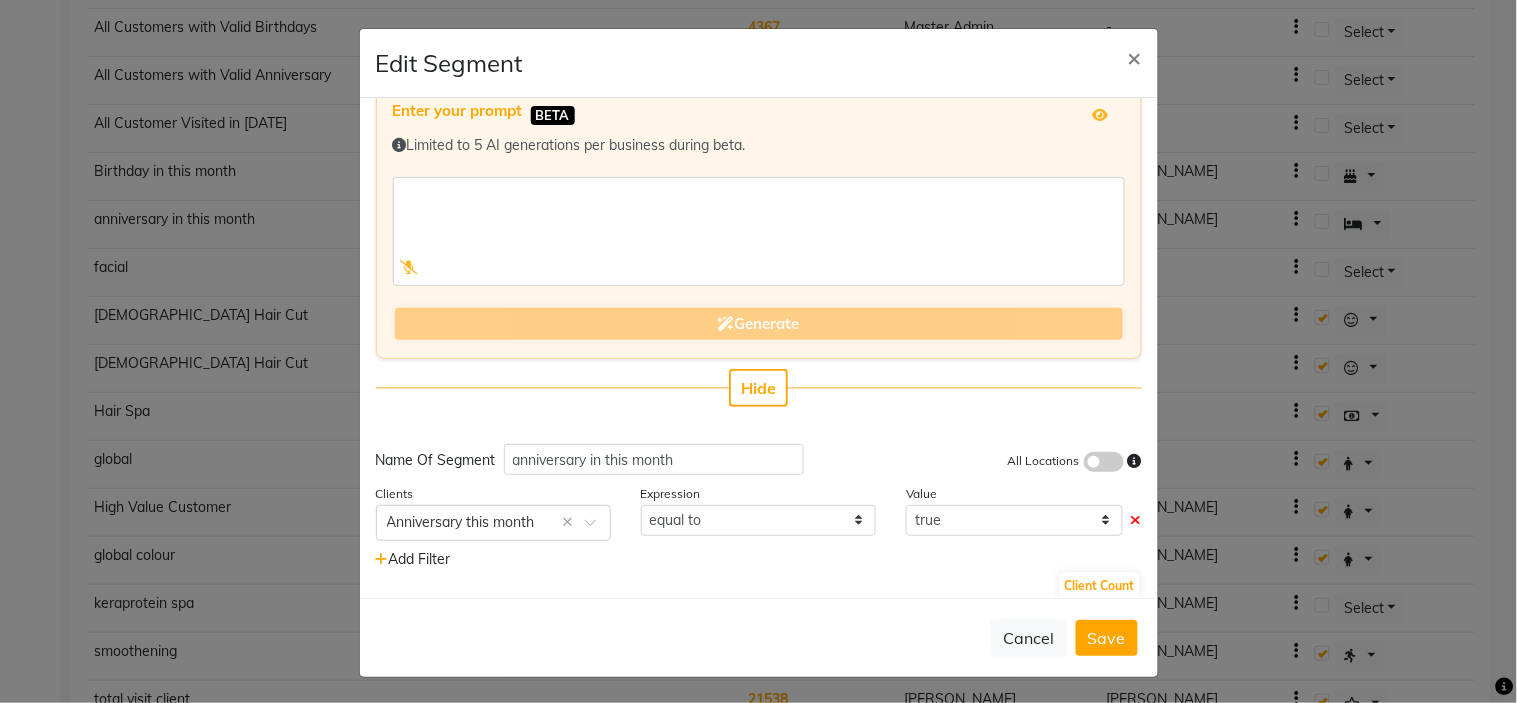 scroll, scrollTop: 48, scrollLeft: 0, axis: vertical 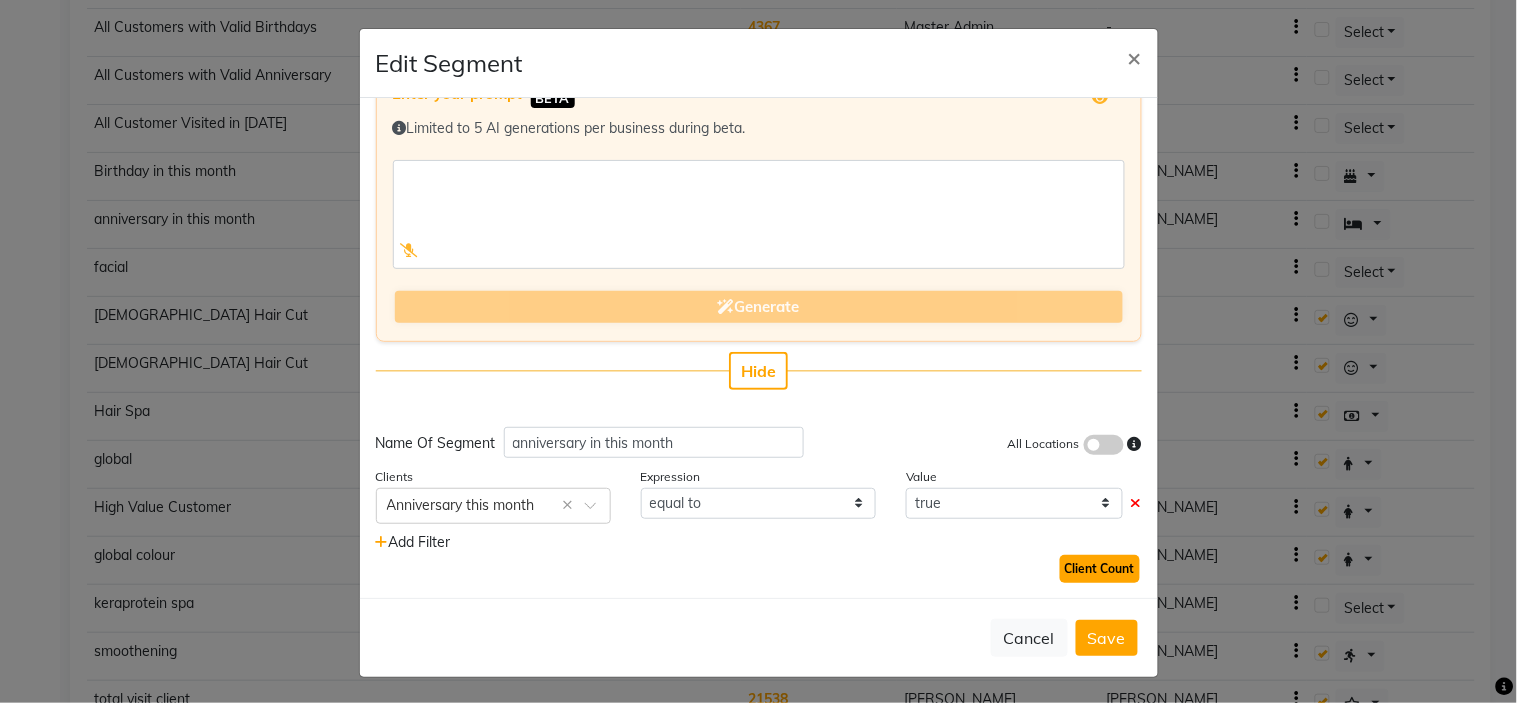 click on "Client Count" 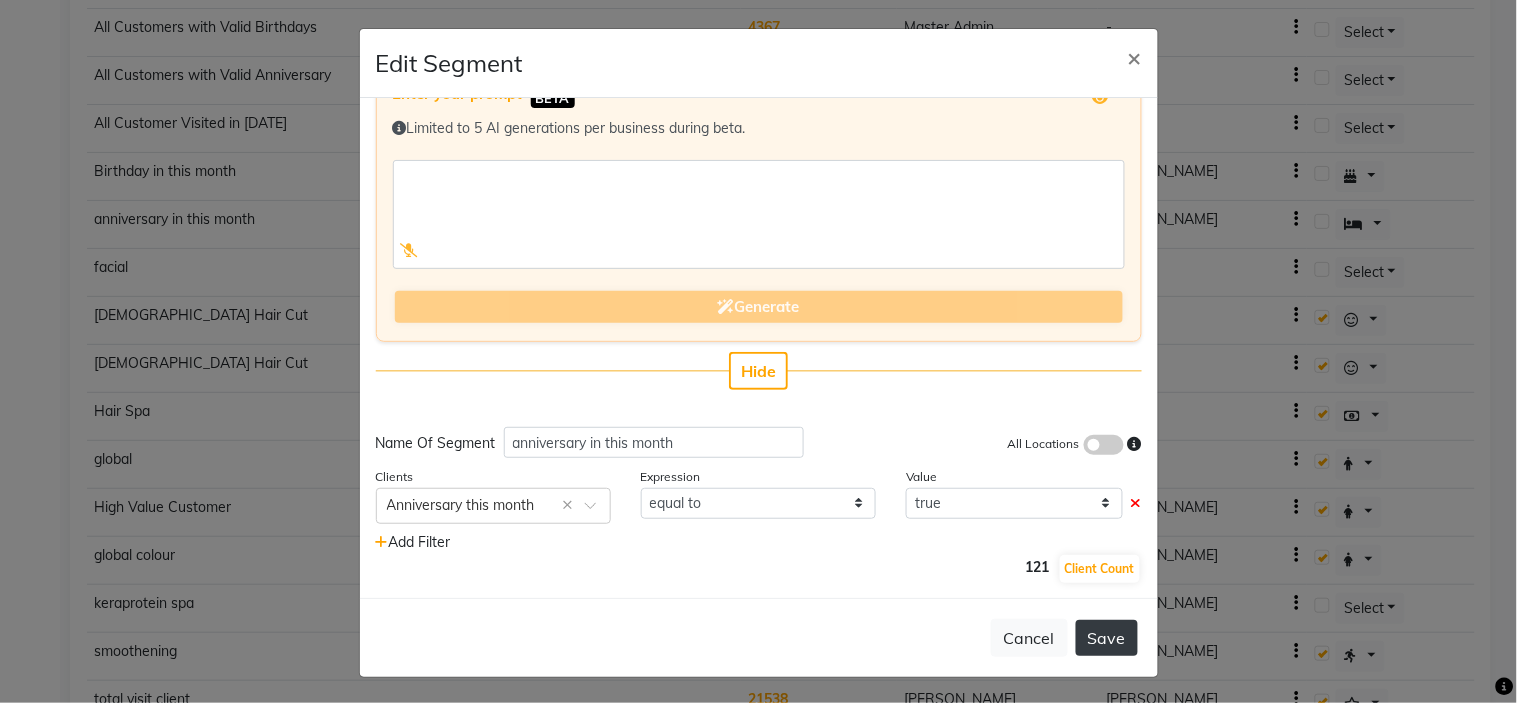 click on "Save" 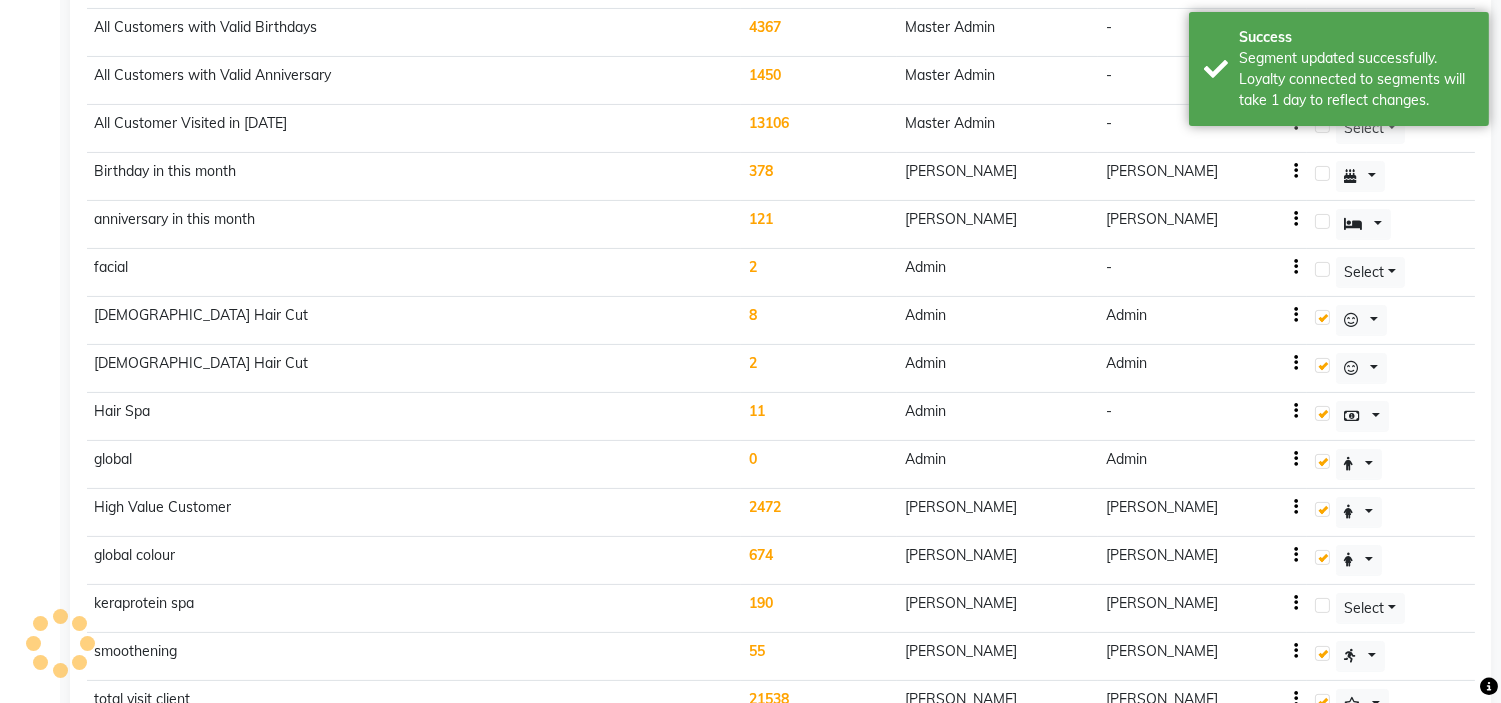 click on "121" 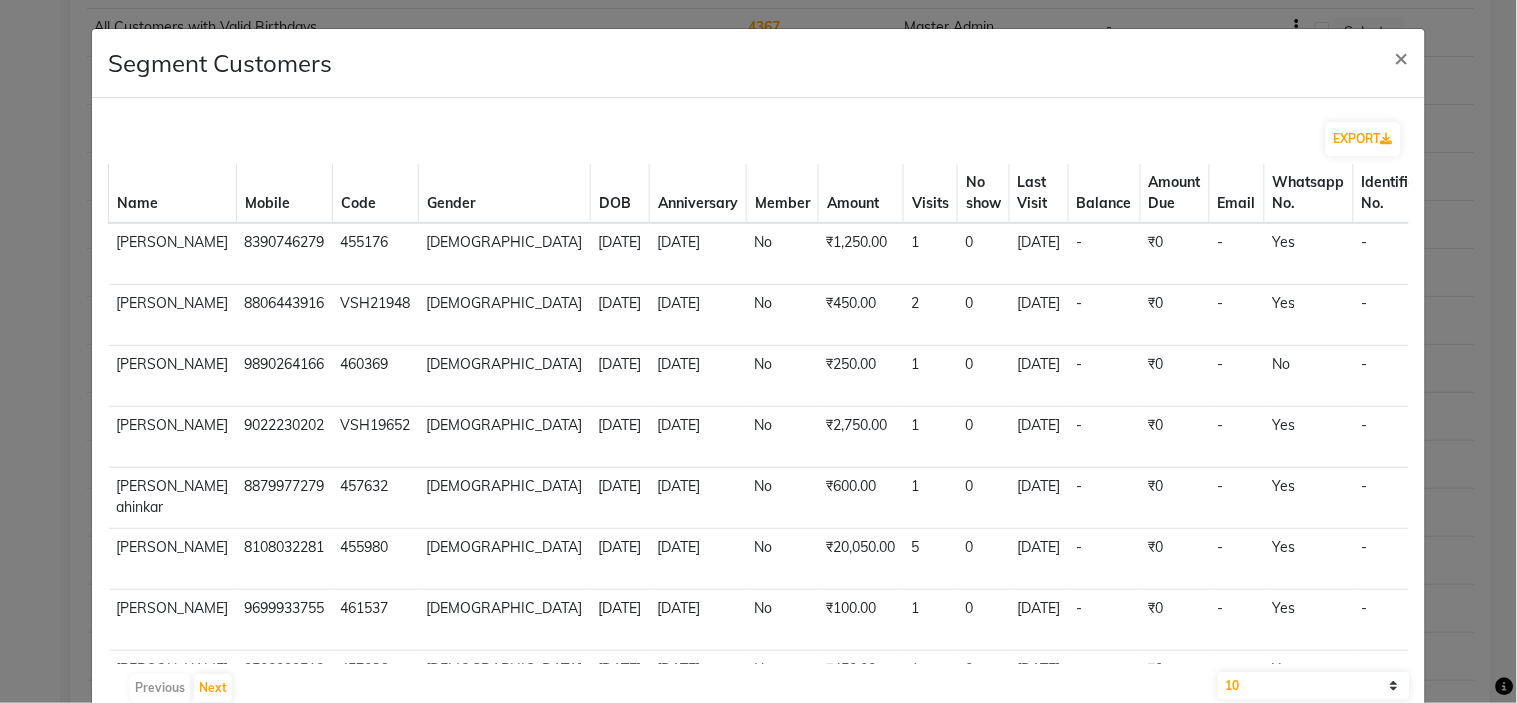scroll, scrollTop: 0, scrollLeft: 0, axis: both 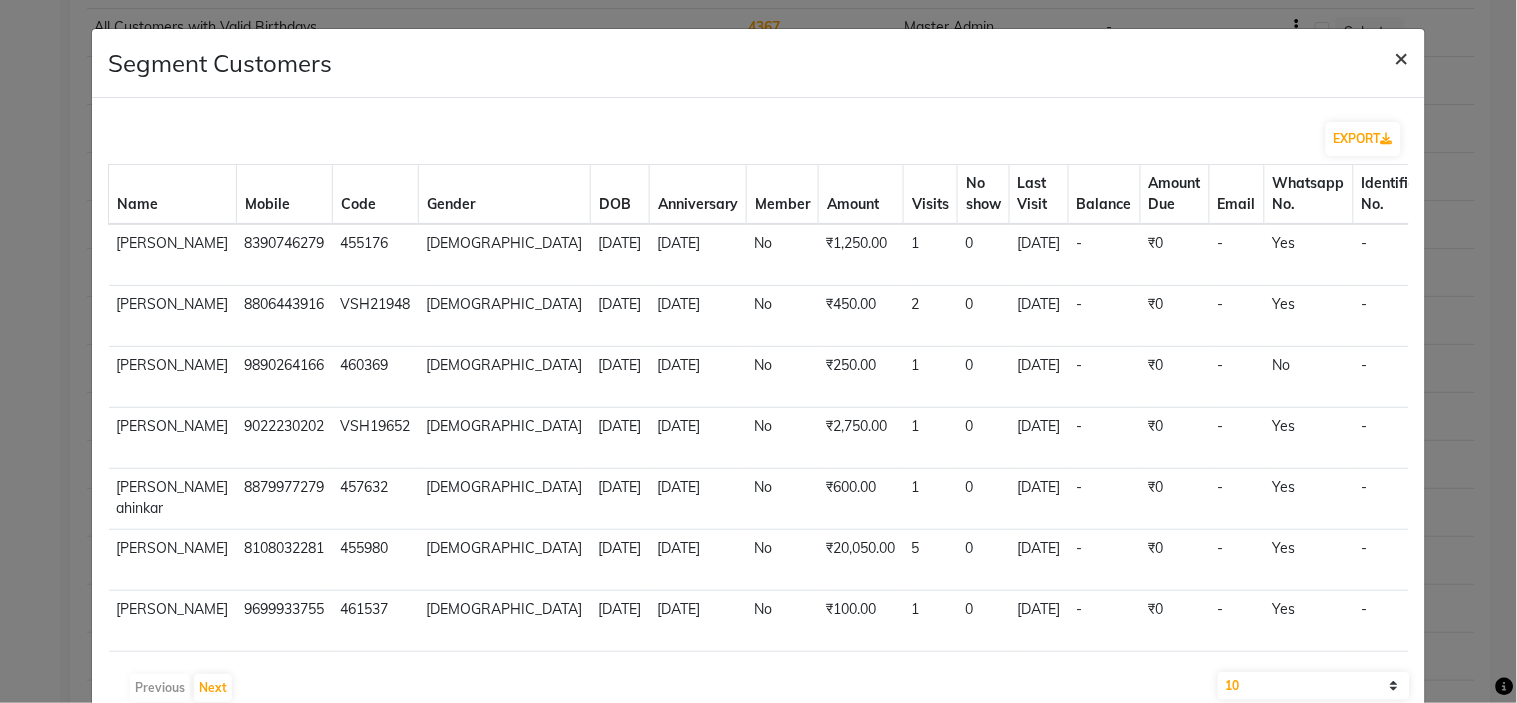 click on "×" 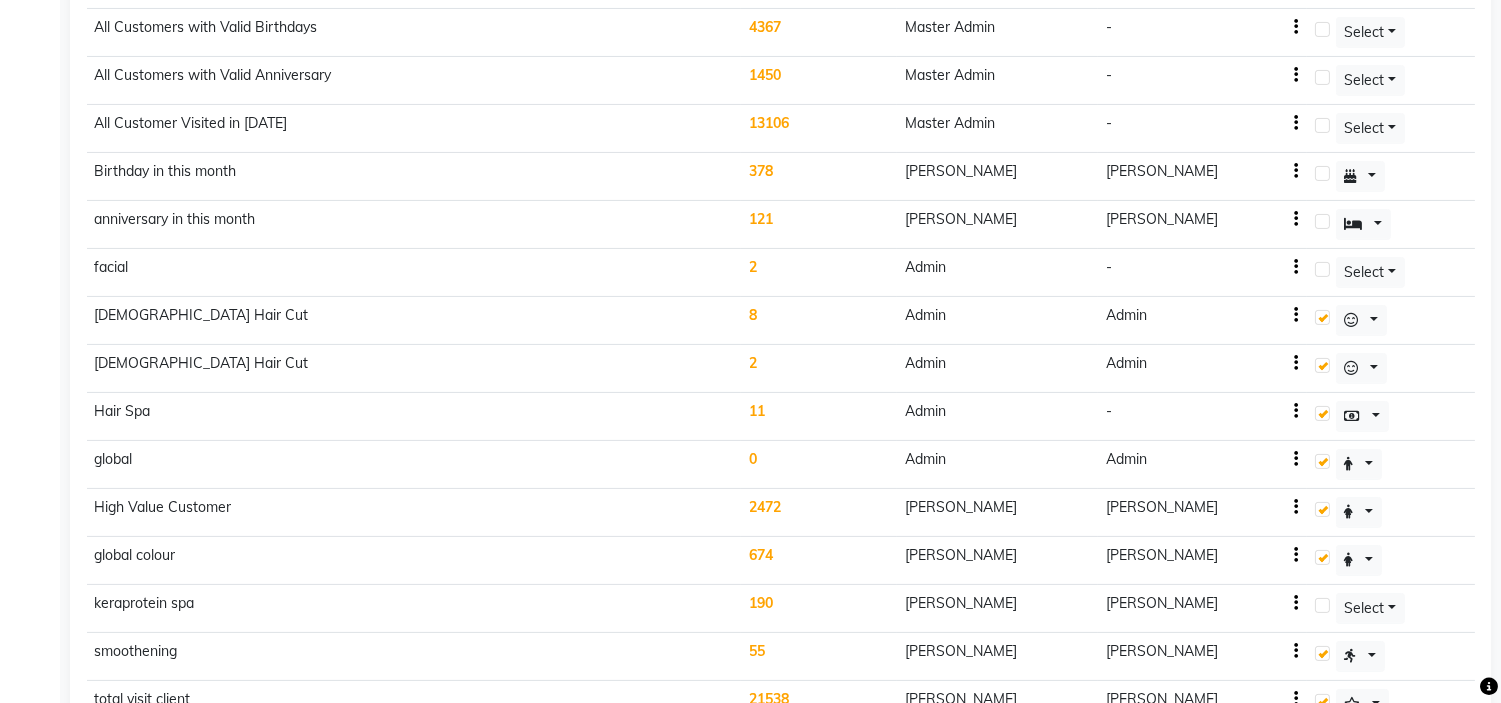 click on "121" 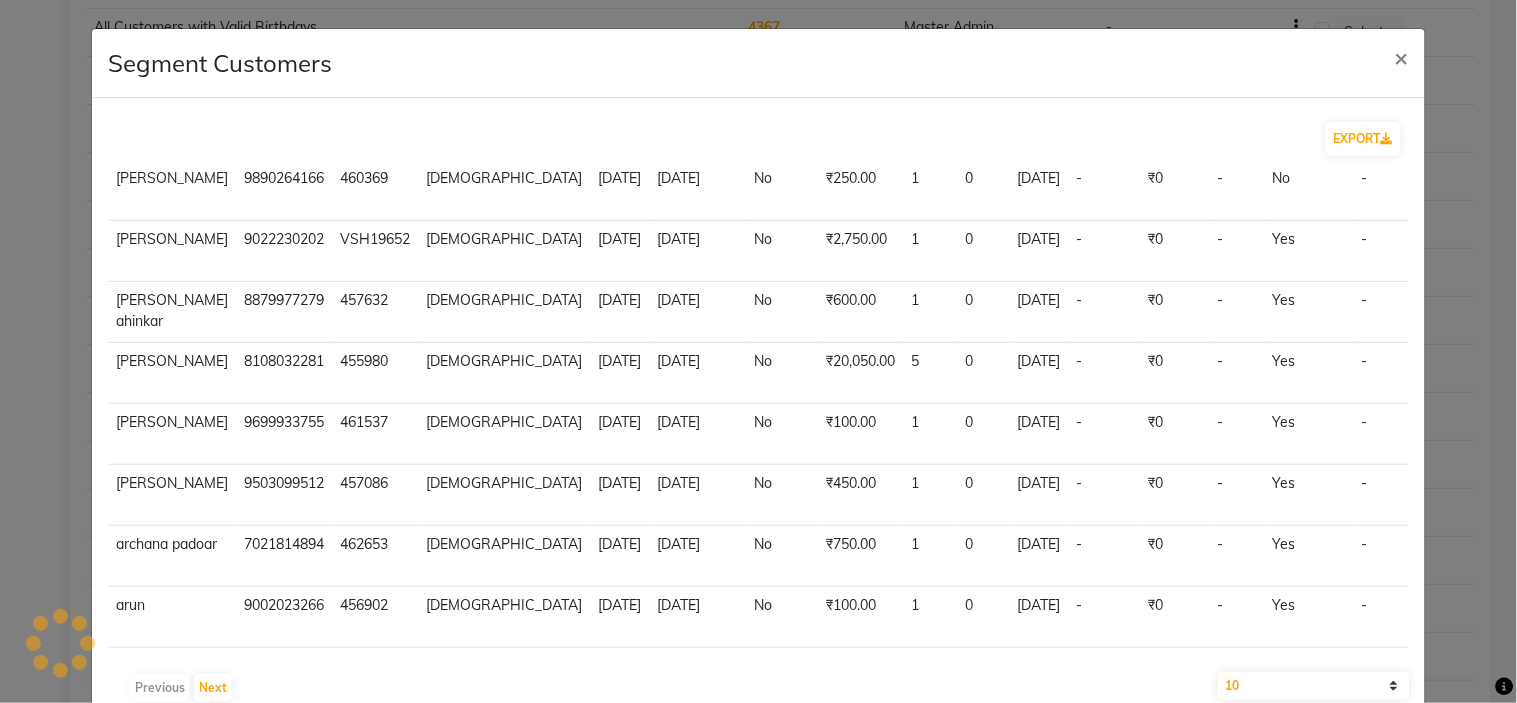 scroll, scrollTop: 376, scrollLeft: 0, axis: vertical 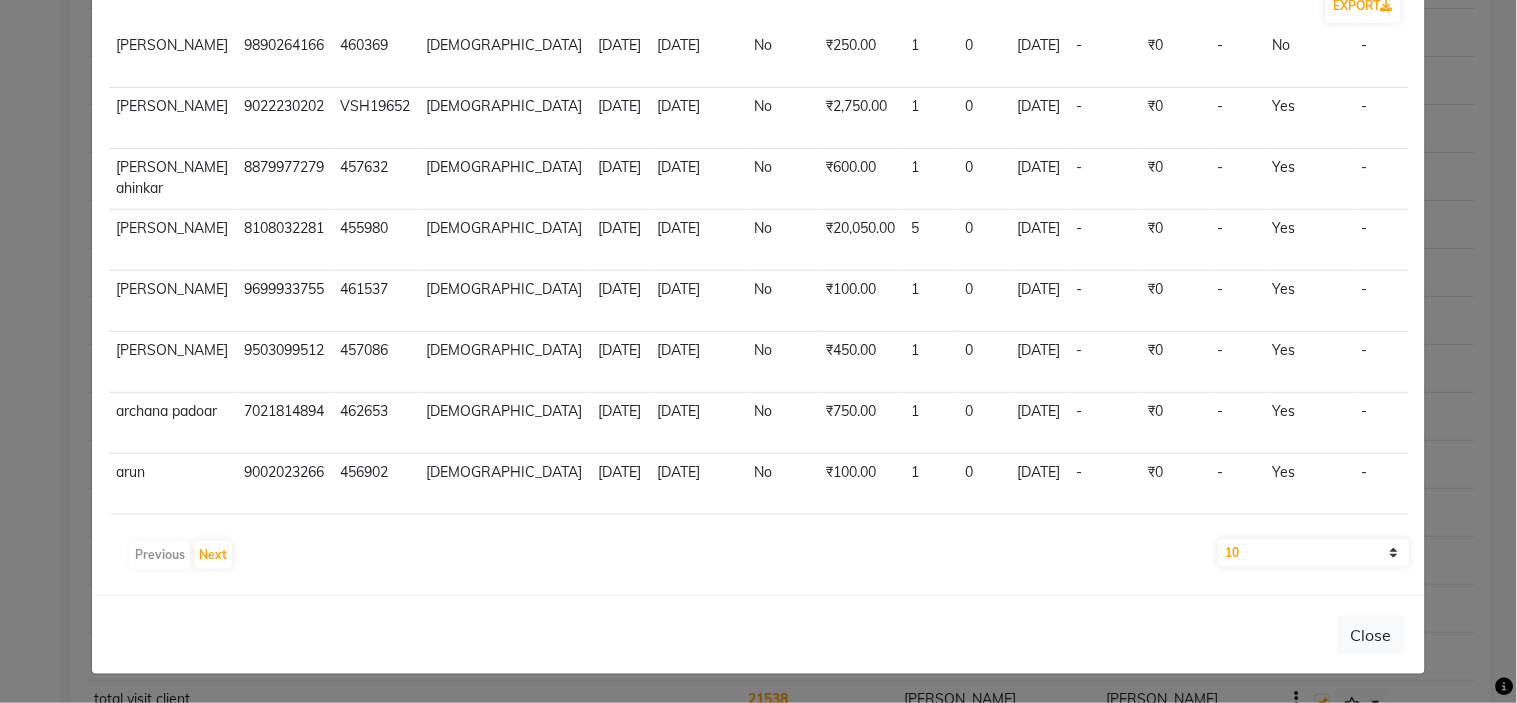 click on "10 50 100" 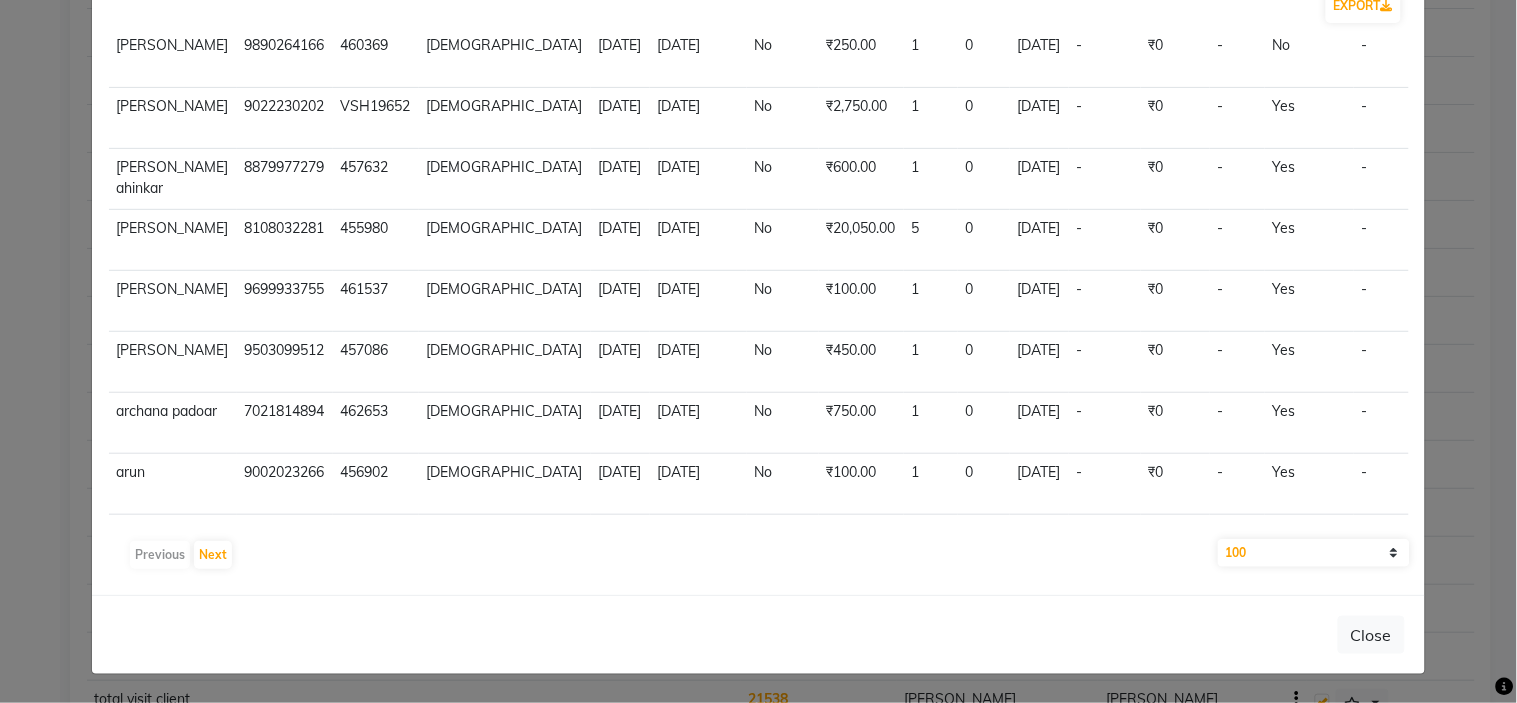 click on "10 50 100" 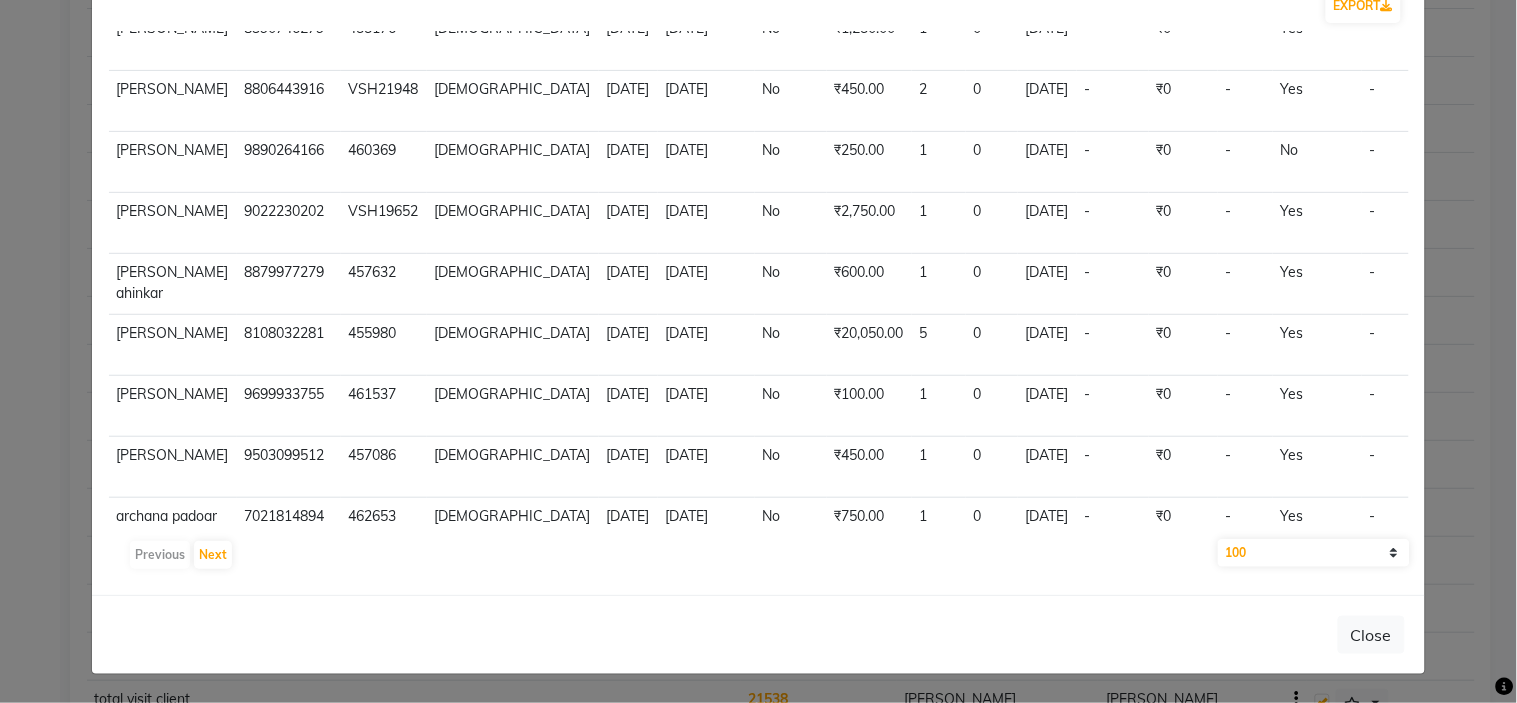 scroll, scrollTop: 0, scrollLeft: 0, axis: both 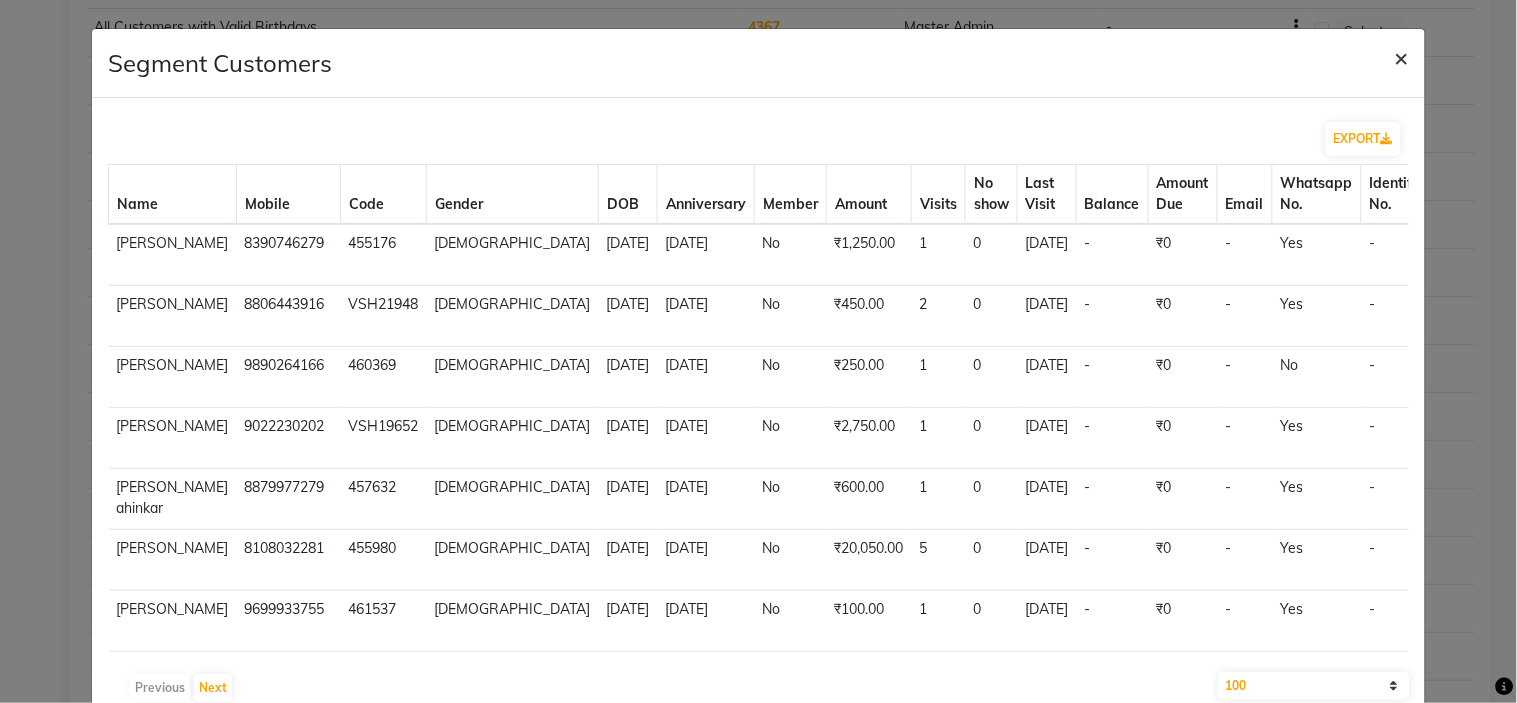 click on "×" 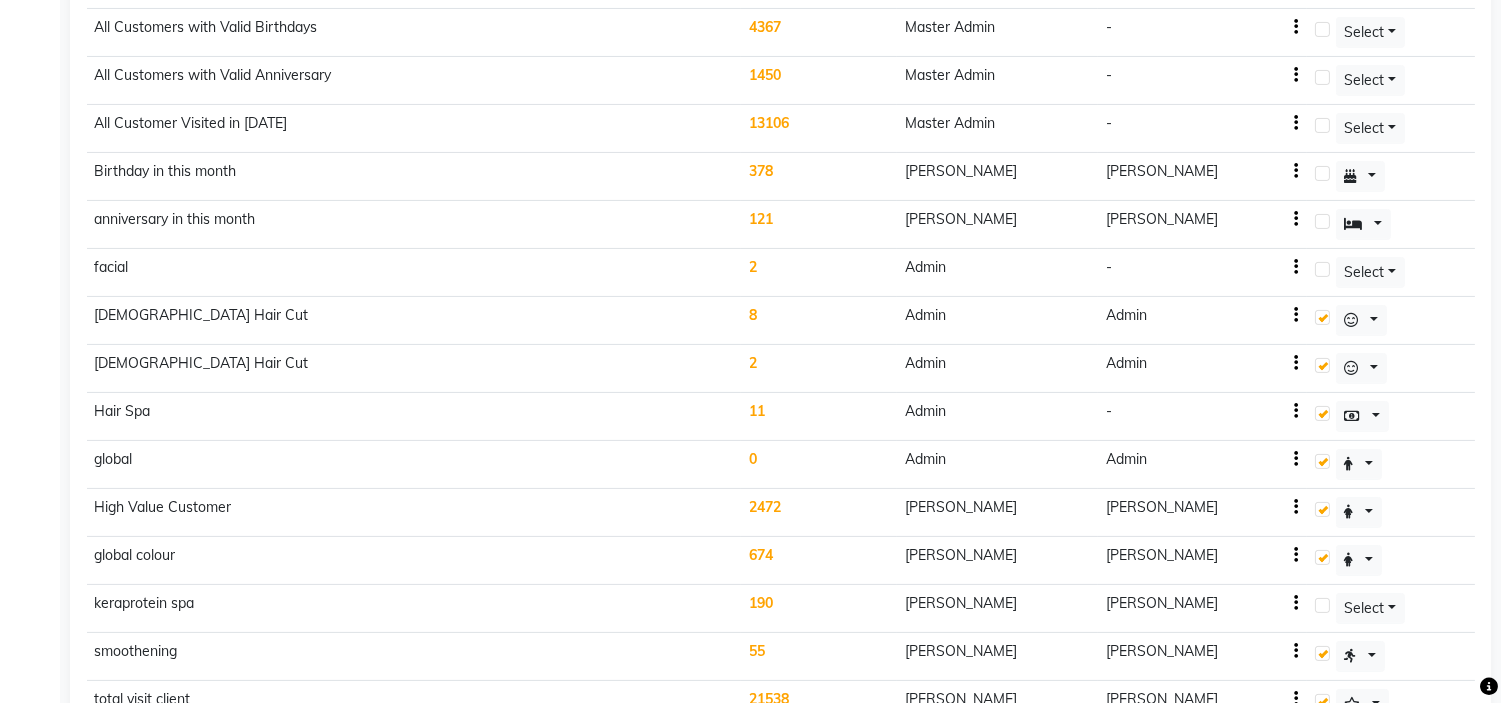 click 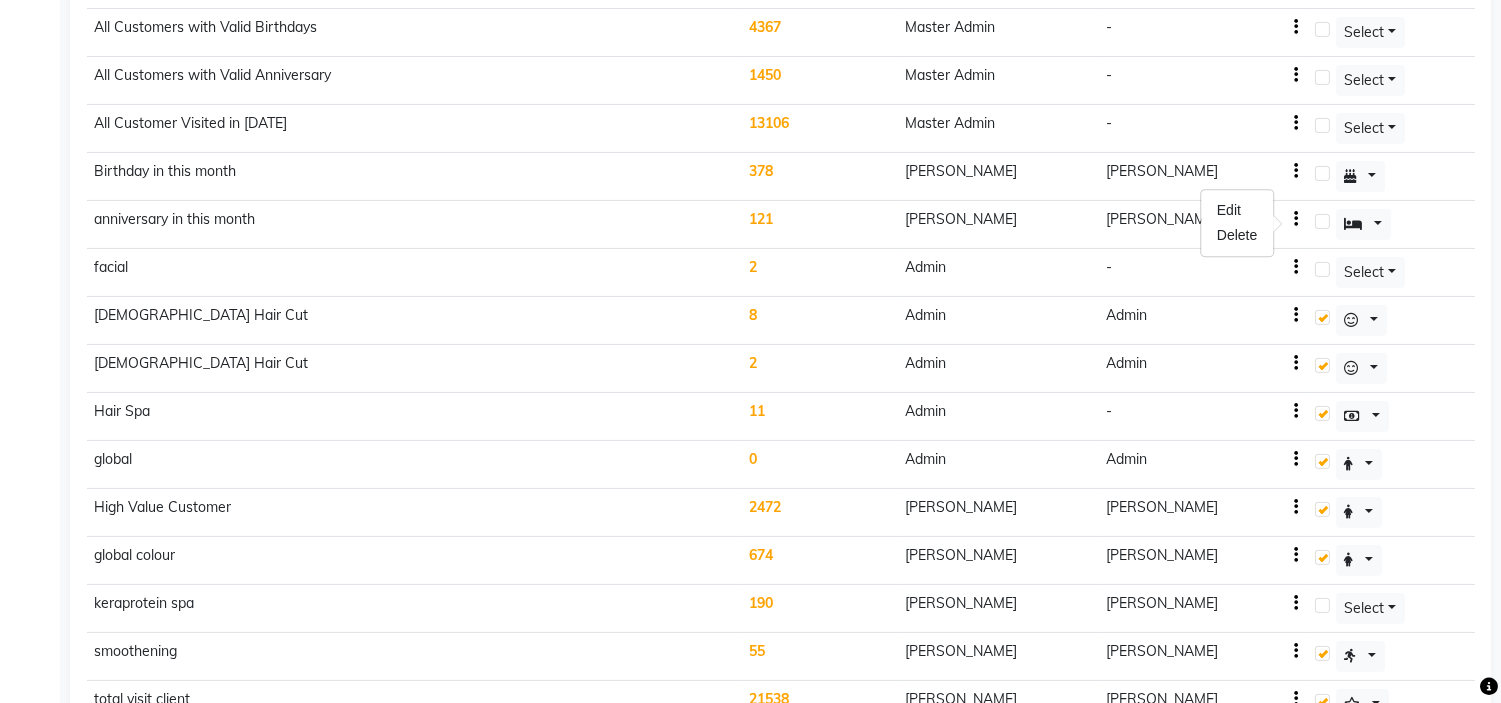 click on "378" 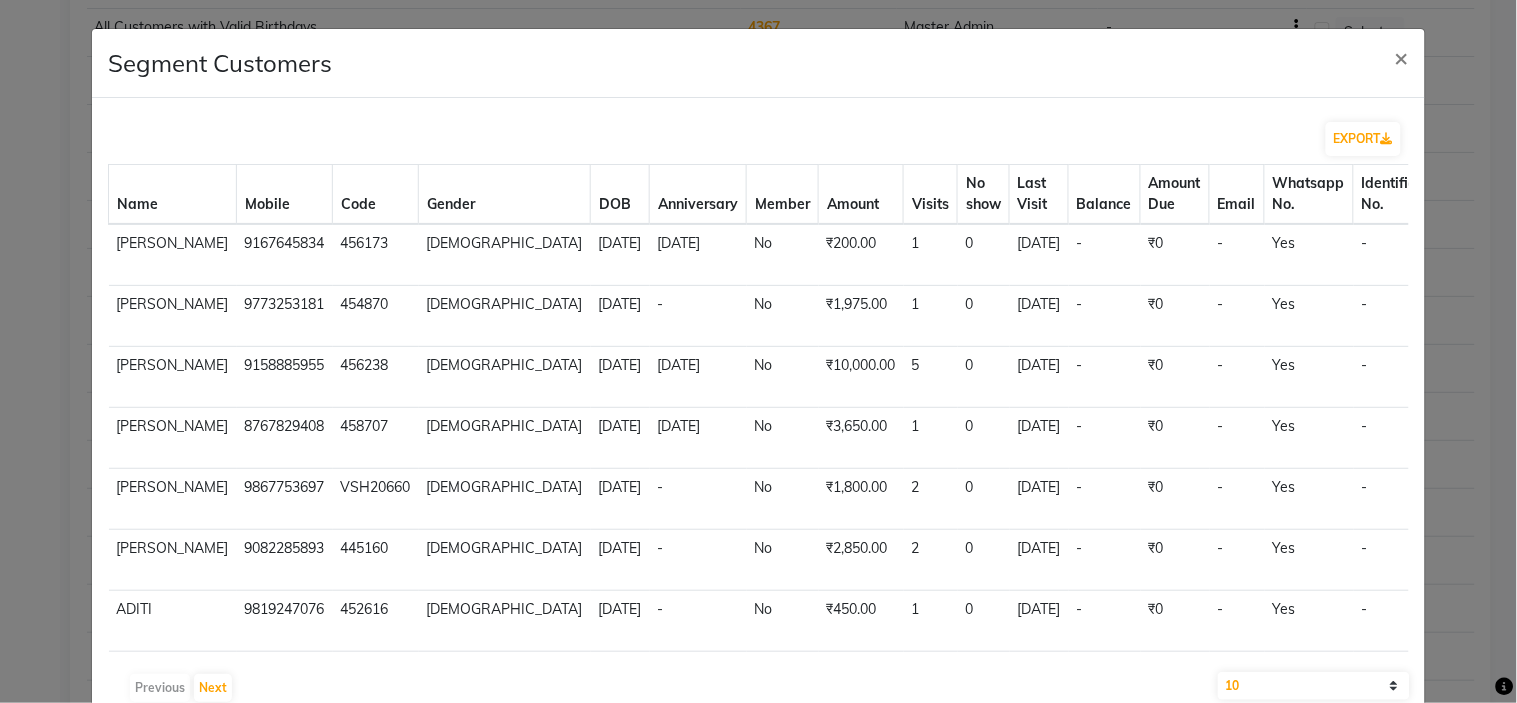 scroll, scrollTop: 133, scrollLeft: 0, axis: vertical 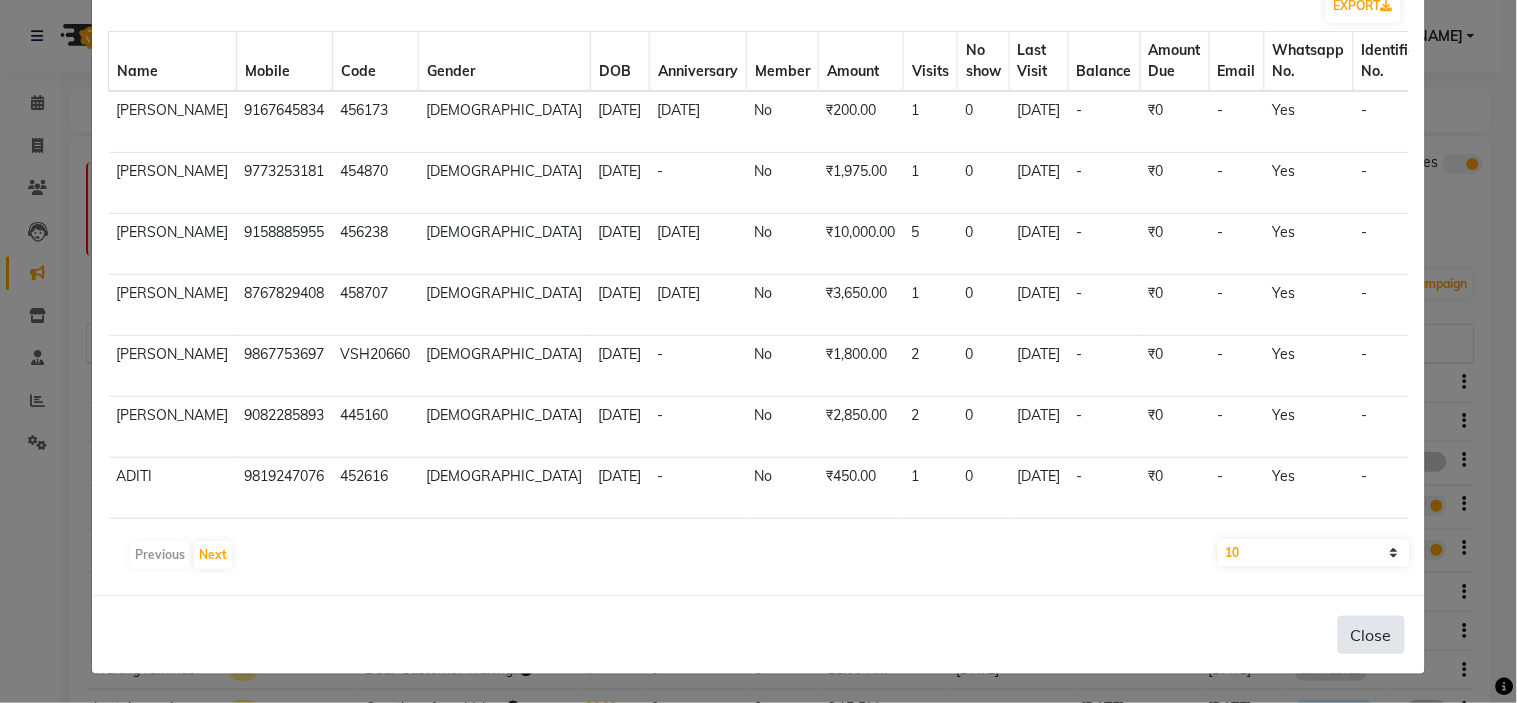 click on "Close" 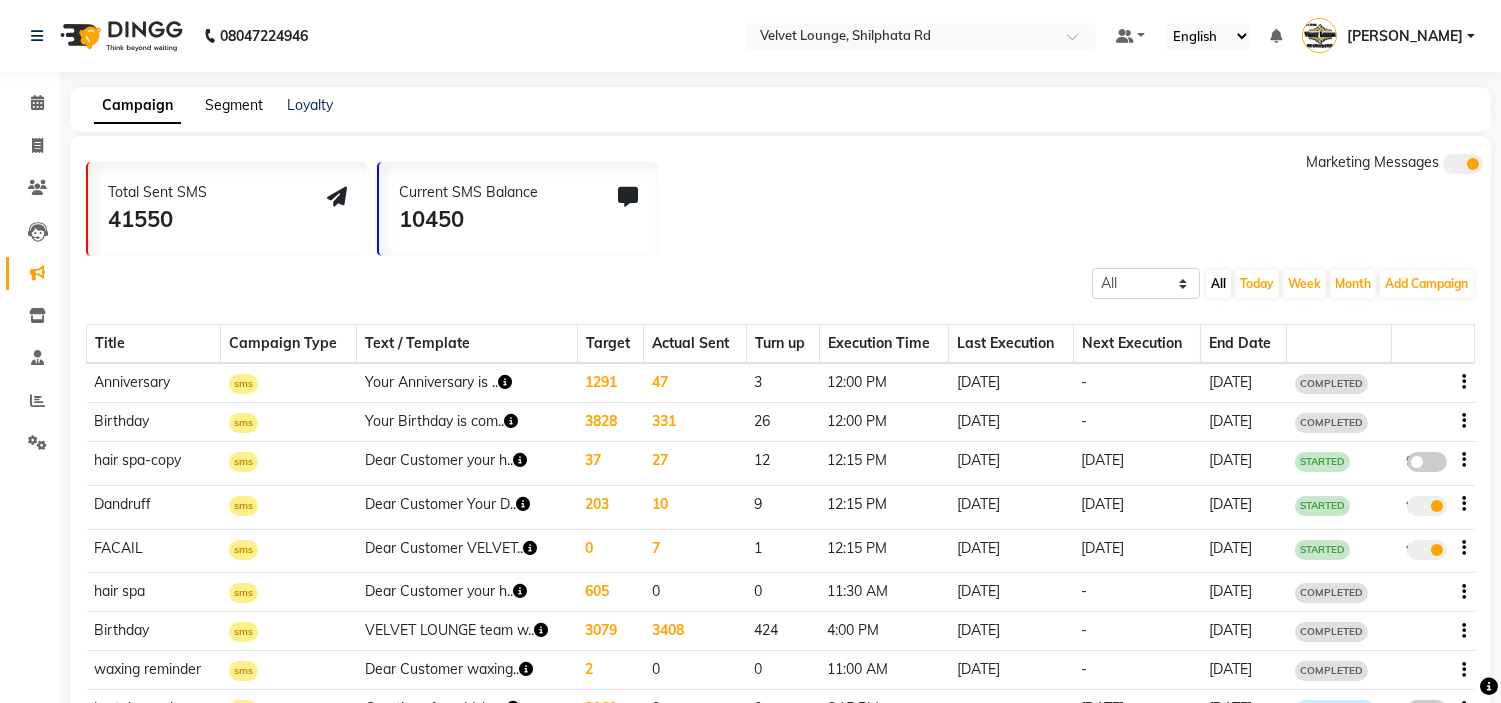 click on "Segment" 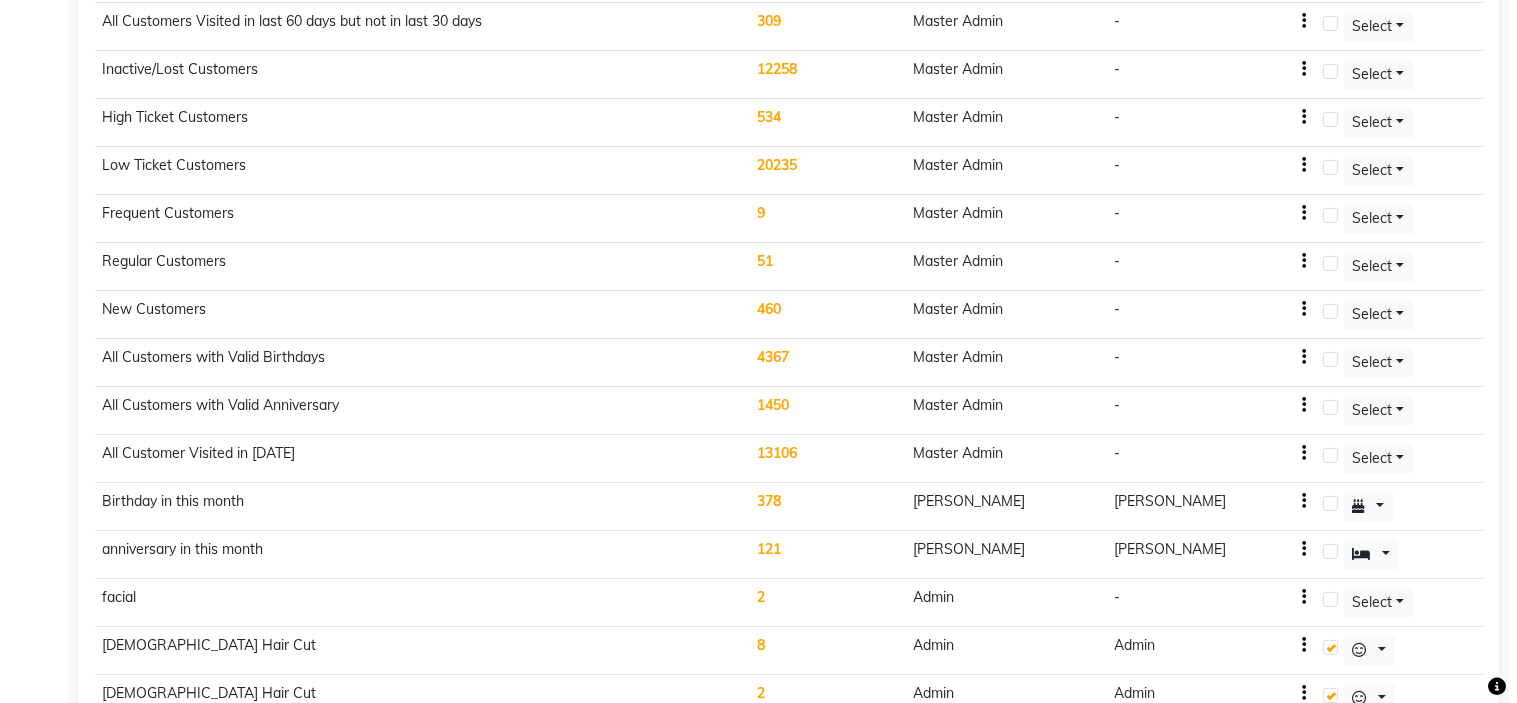 scroll, scrollTop: 482, scrollLeft: 0, axis: vertical 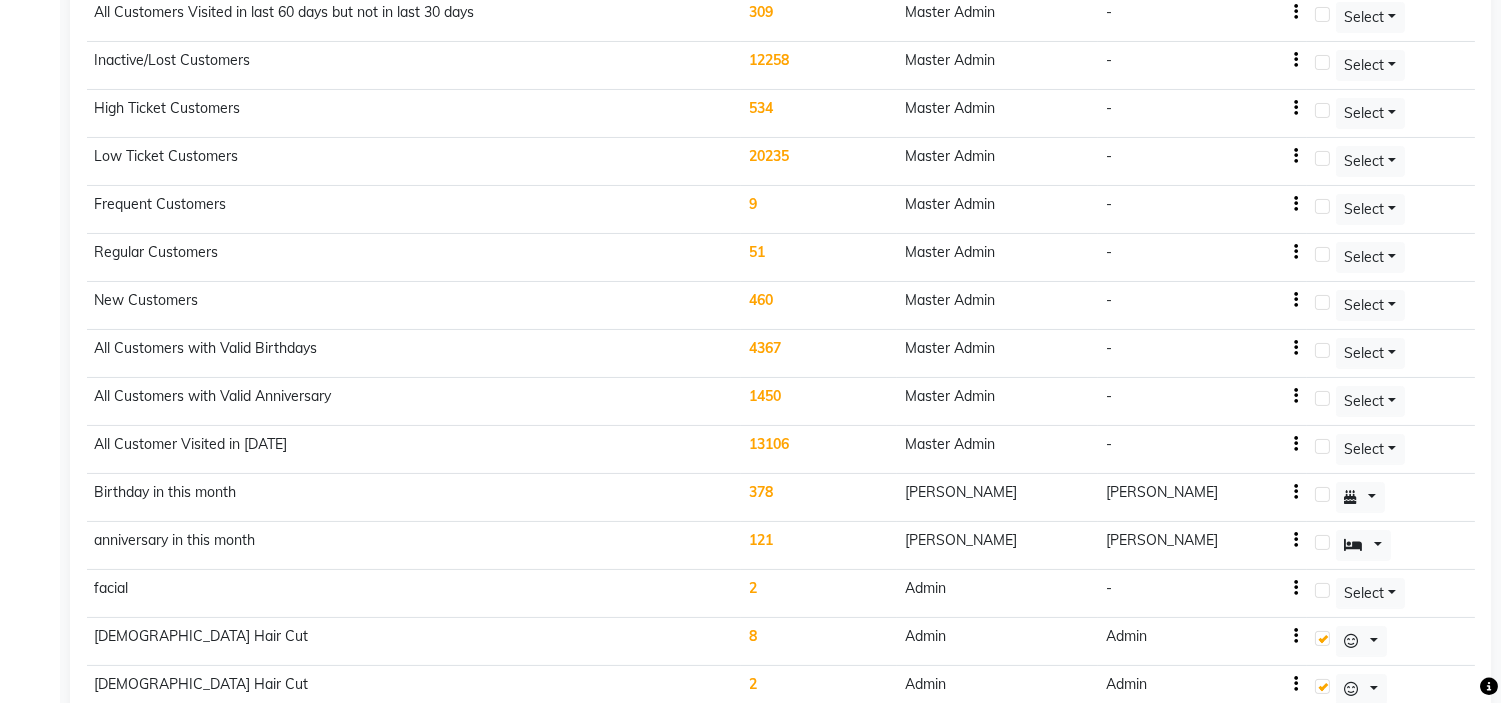 click on "121" 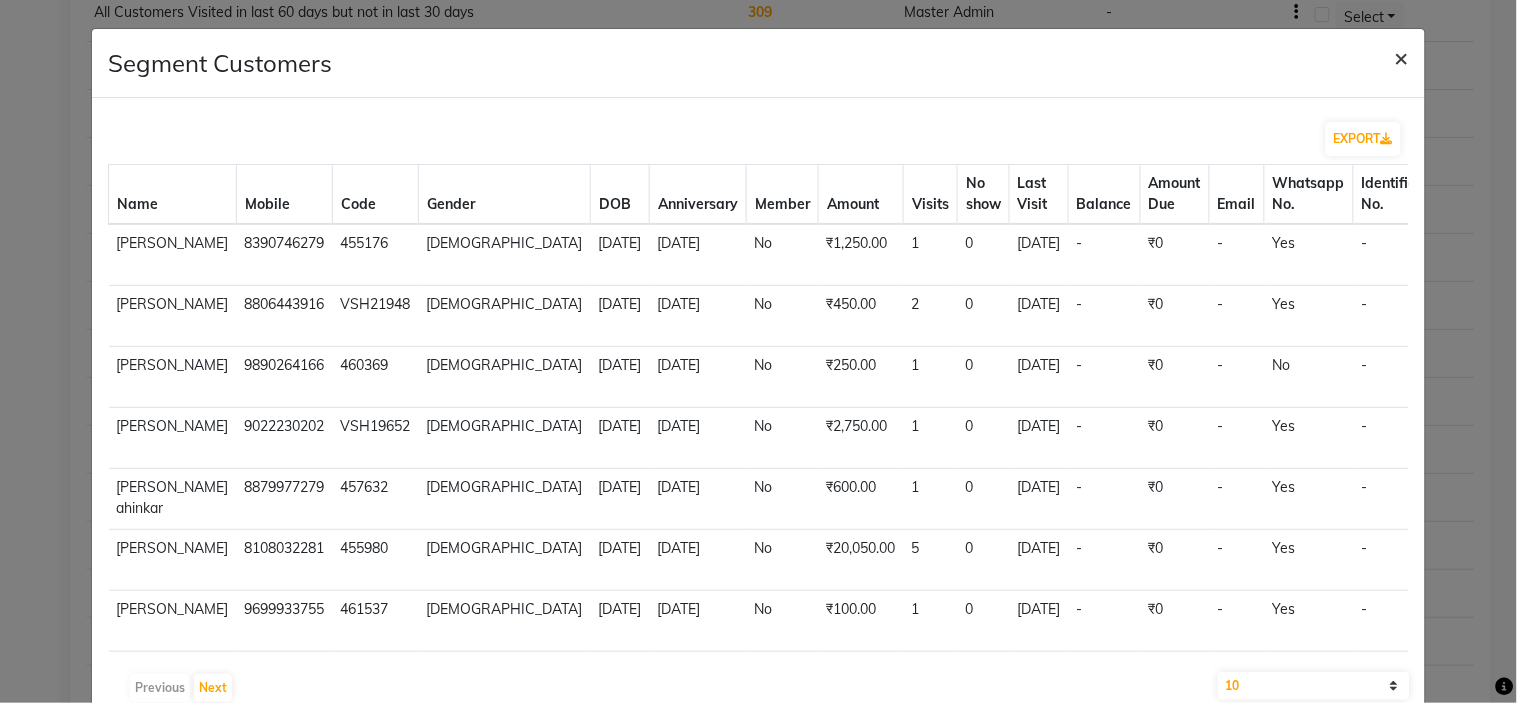 click on "×" 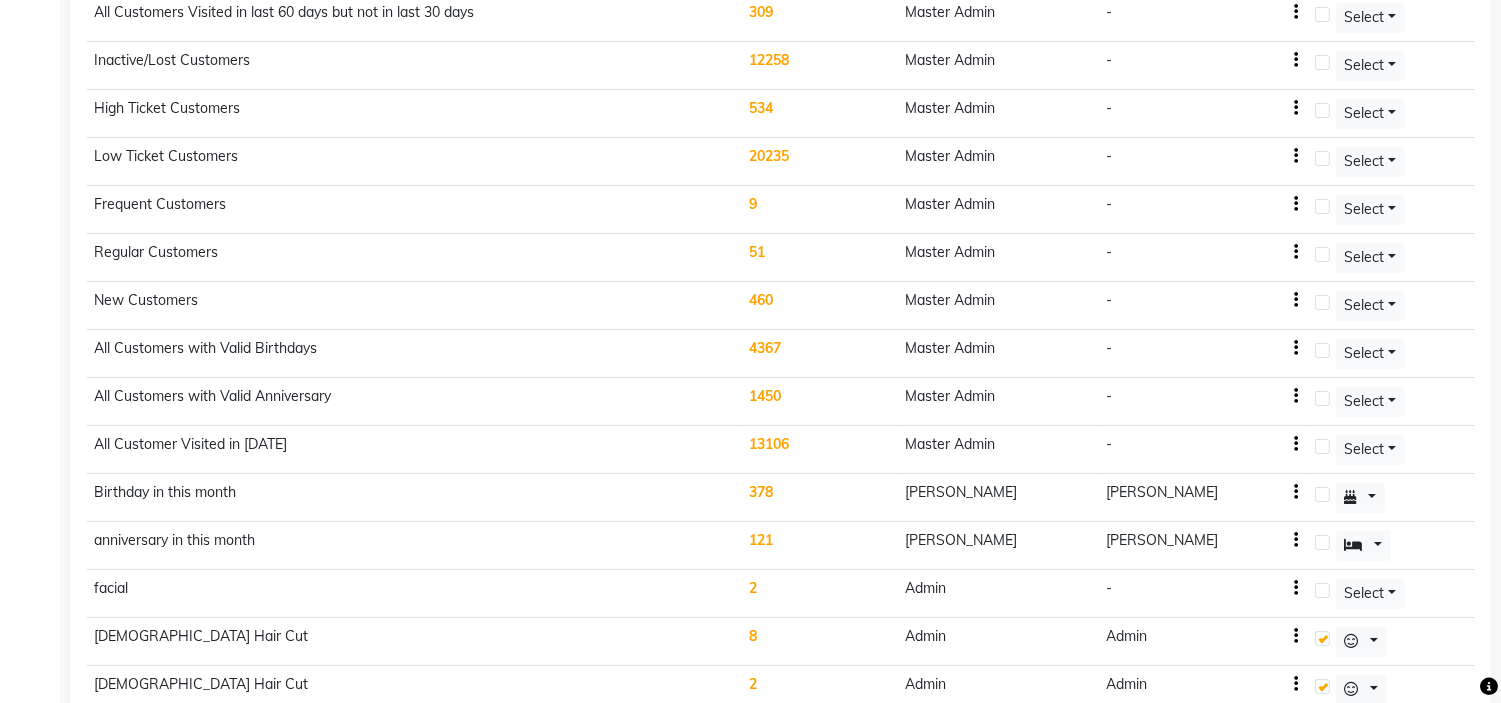 click 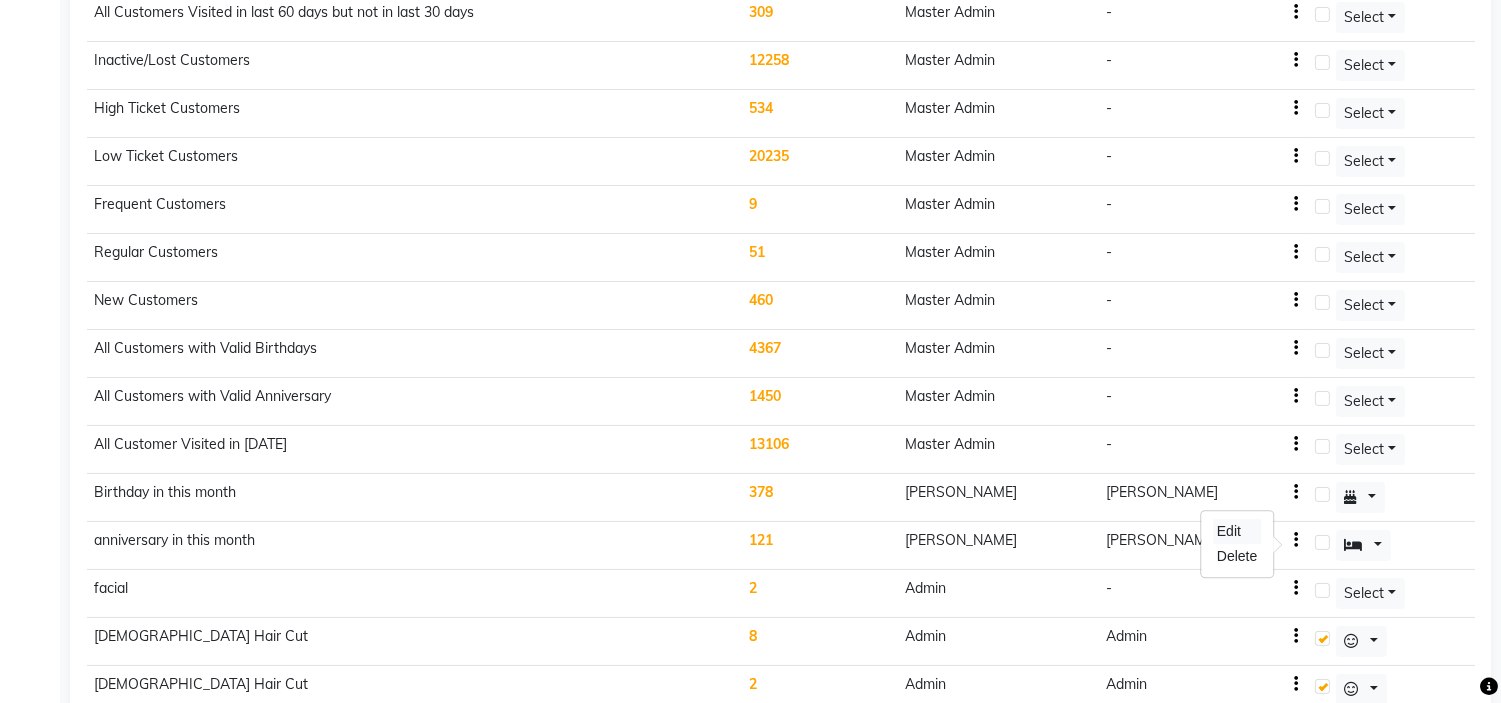 click on "Edit" at bounding box center (1237, 531) 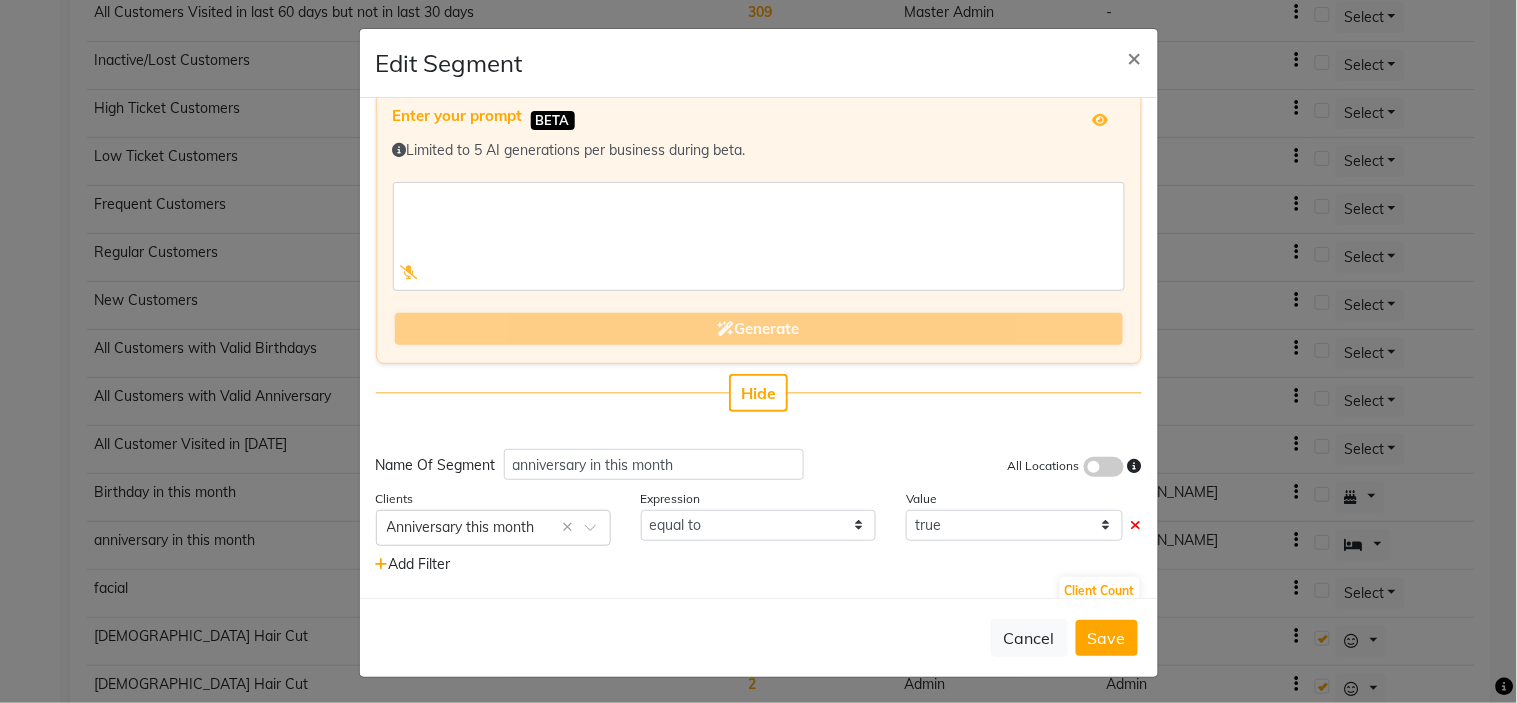 scroll, scrollTop: 48, scrollLeft: 0, axis: vertical 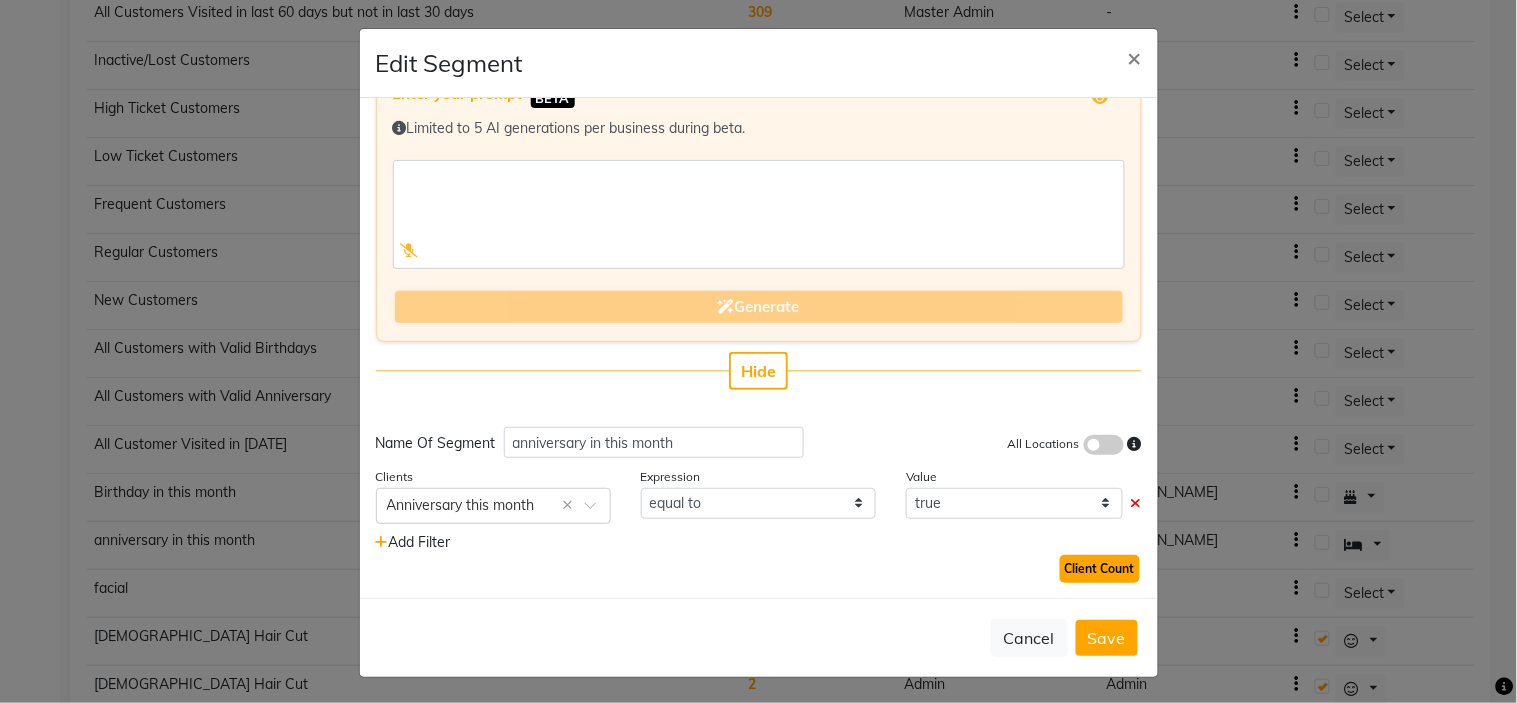 click on "Client Count" 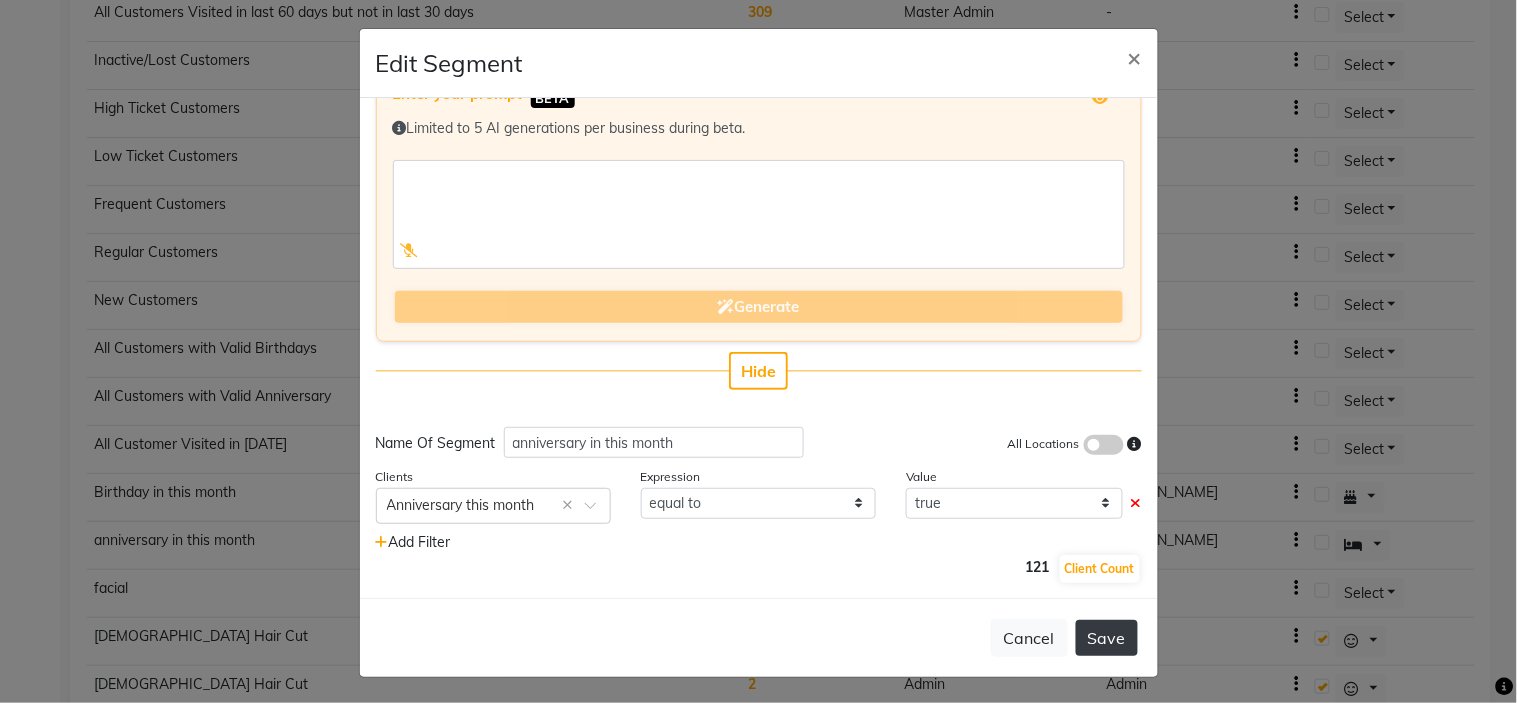 click on "Save" 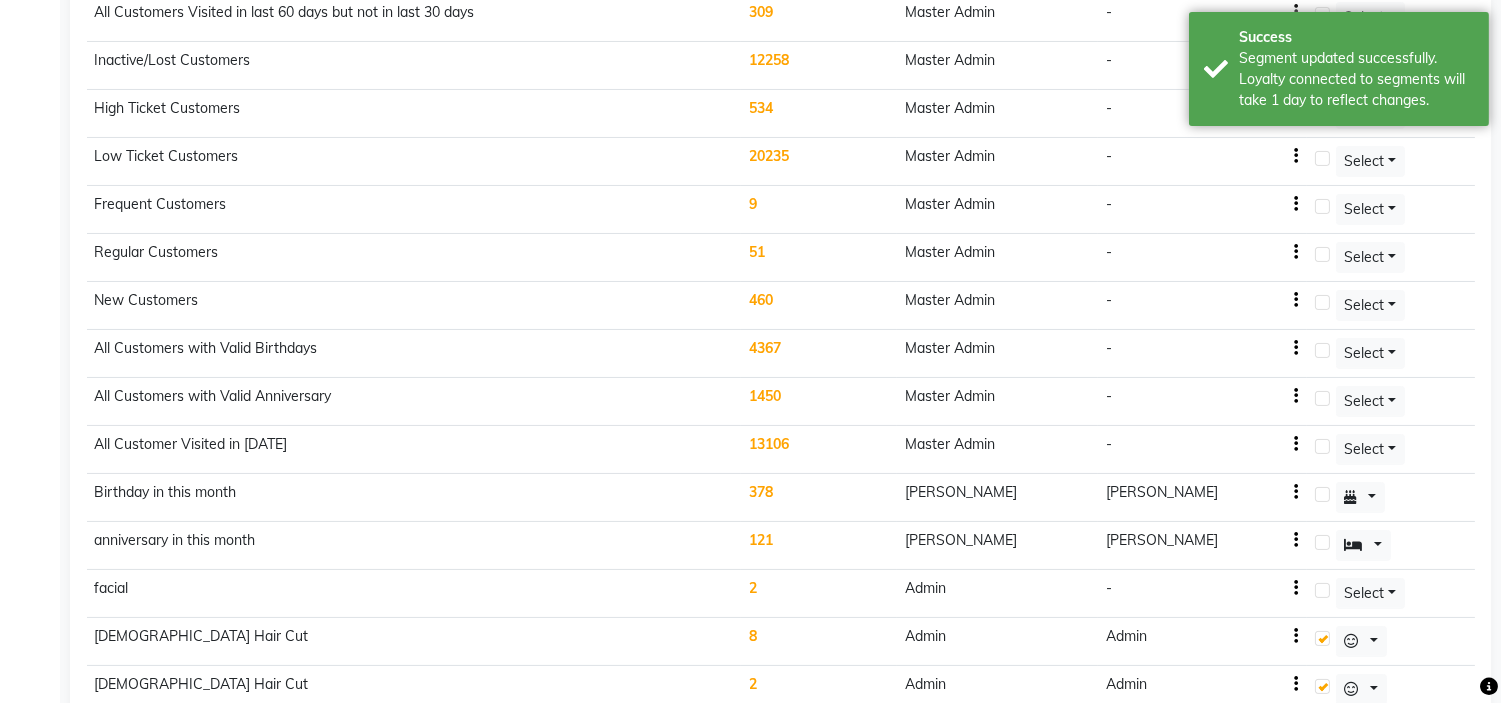 click on "[PERSON_NAME]" 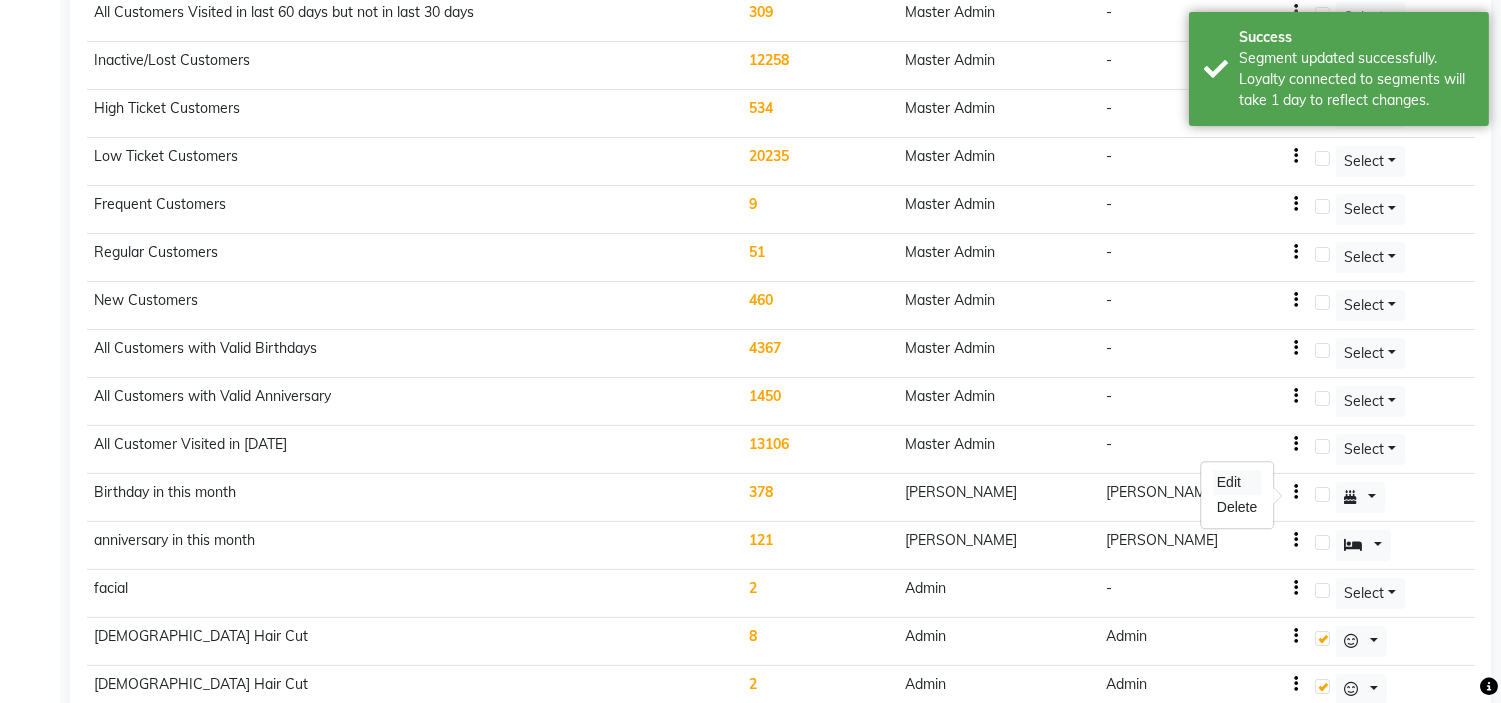 click on "Edit" at bounding box center (1237, 482) 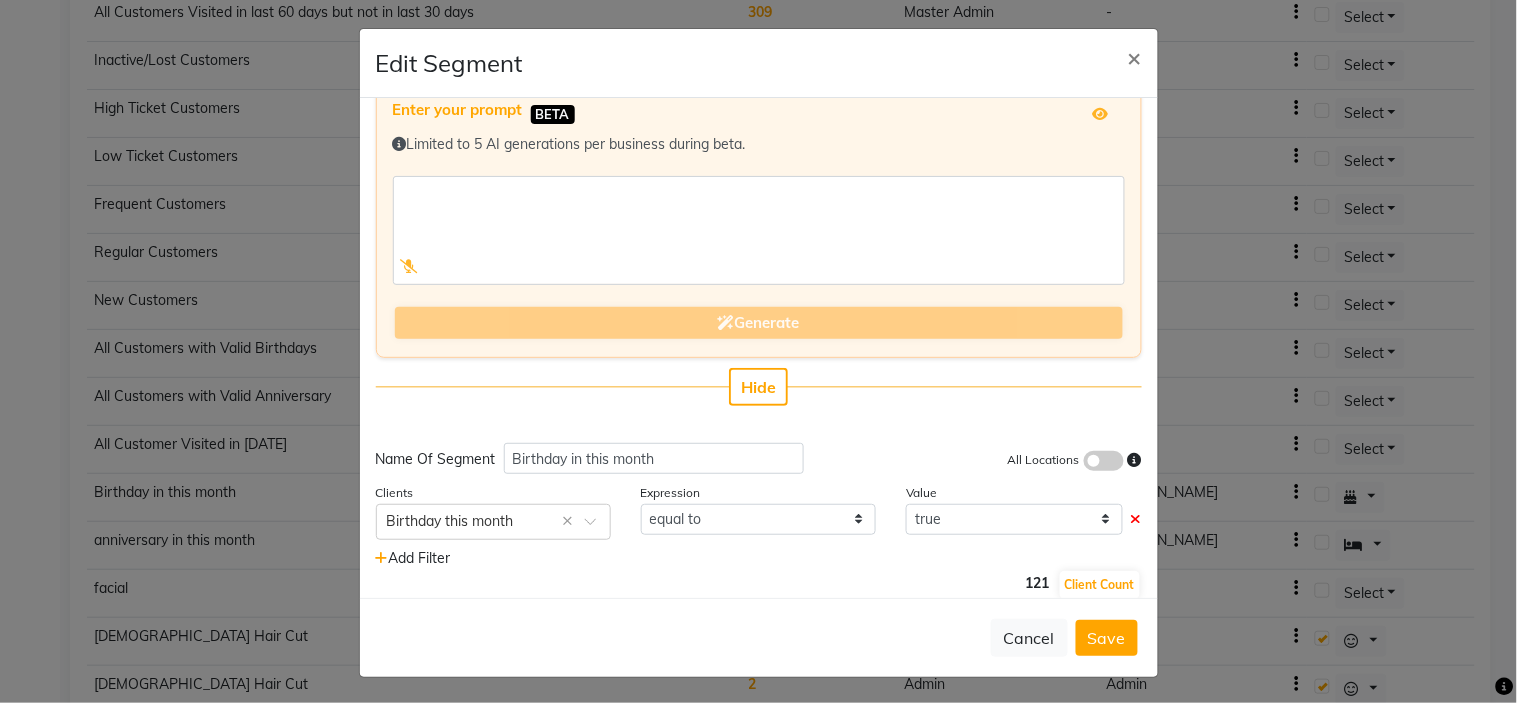 scroll, scrollTop: 48, scrollLeft: 0, axis: vertical 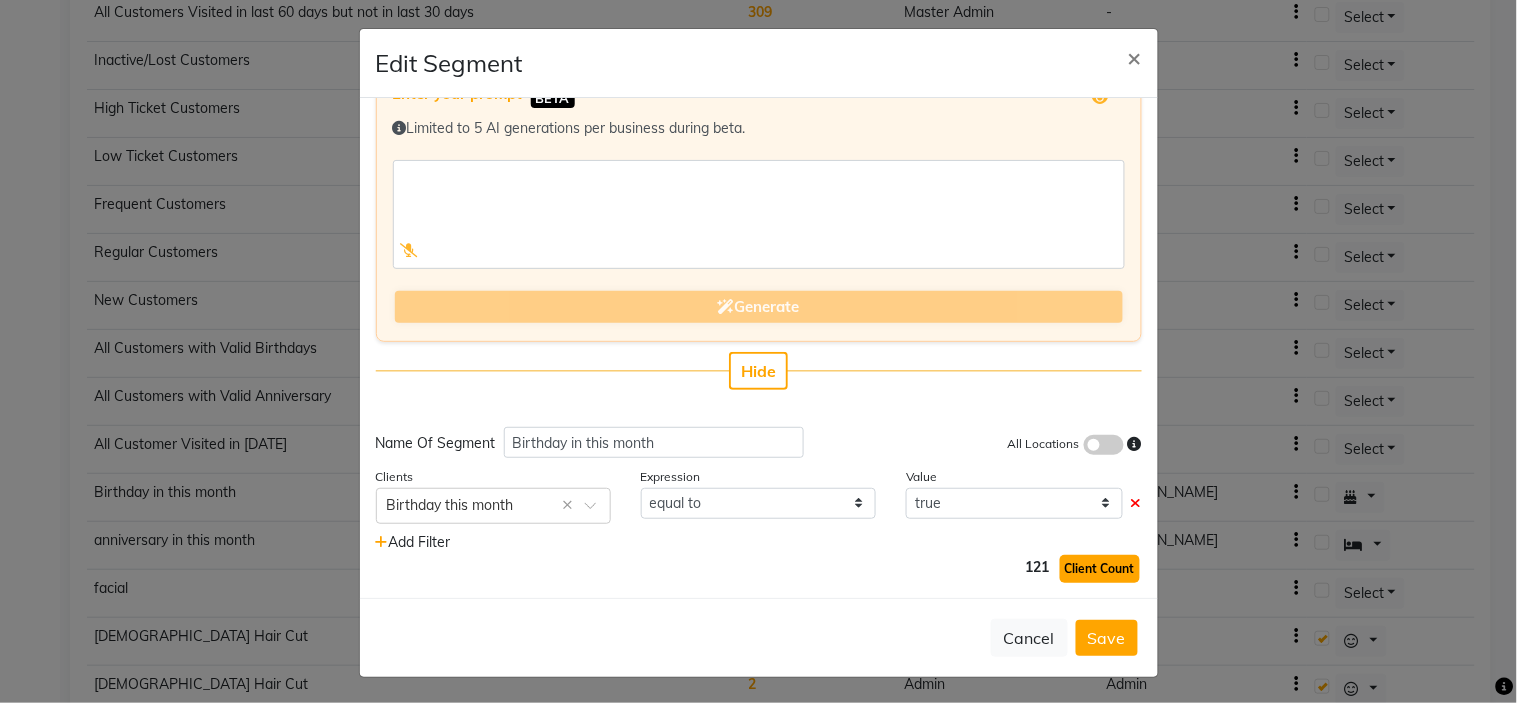 click on "Client Count" 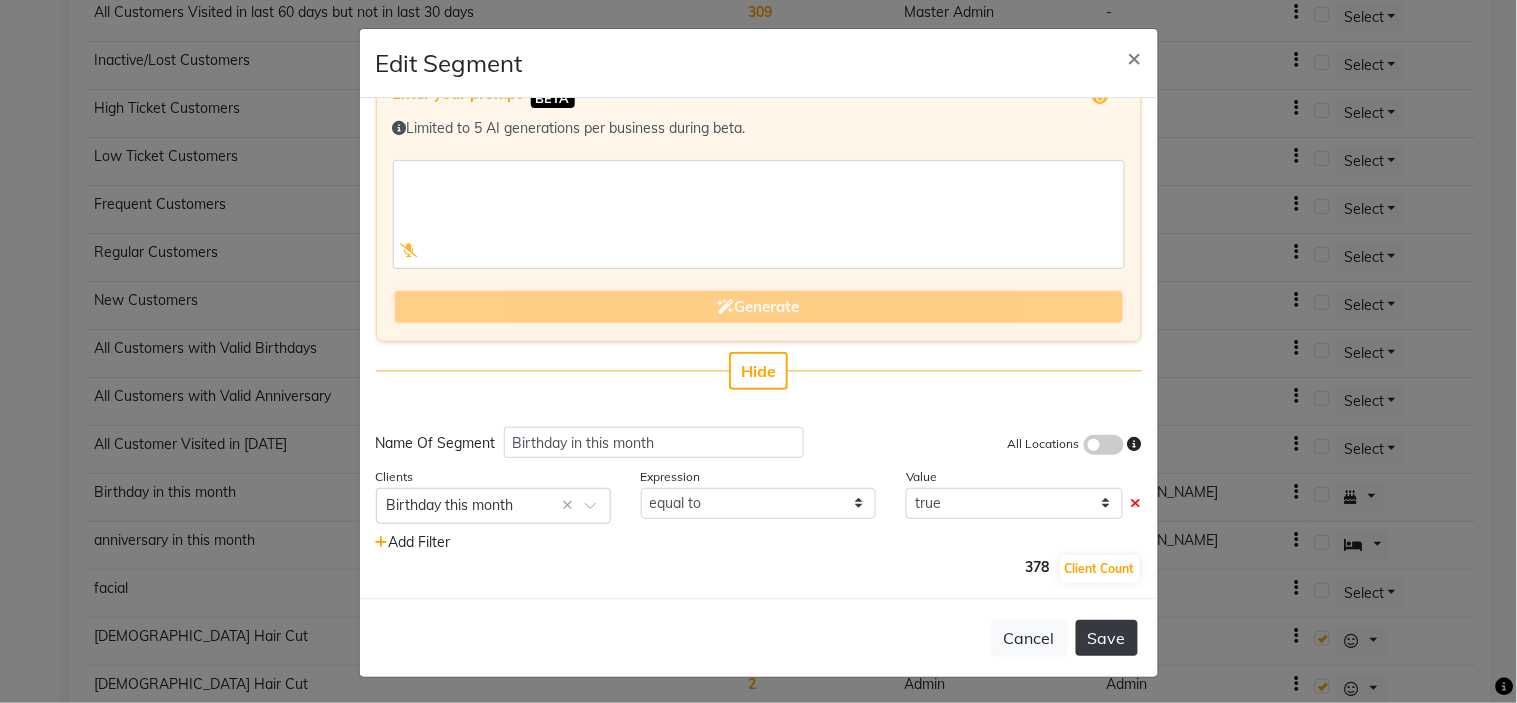 click on "Save" 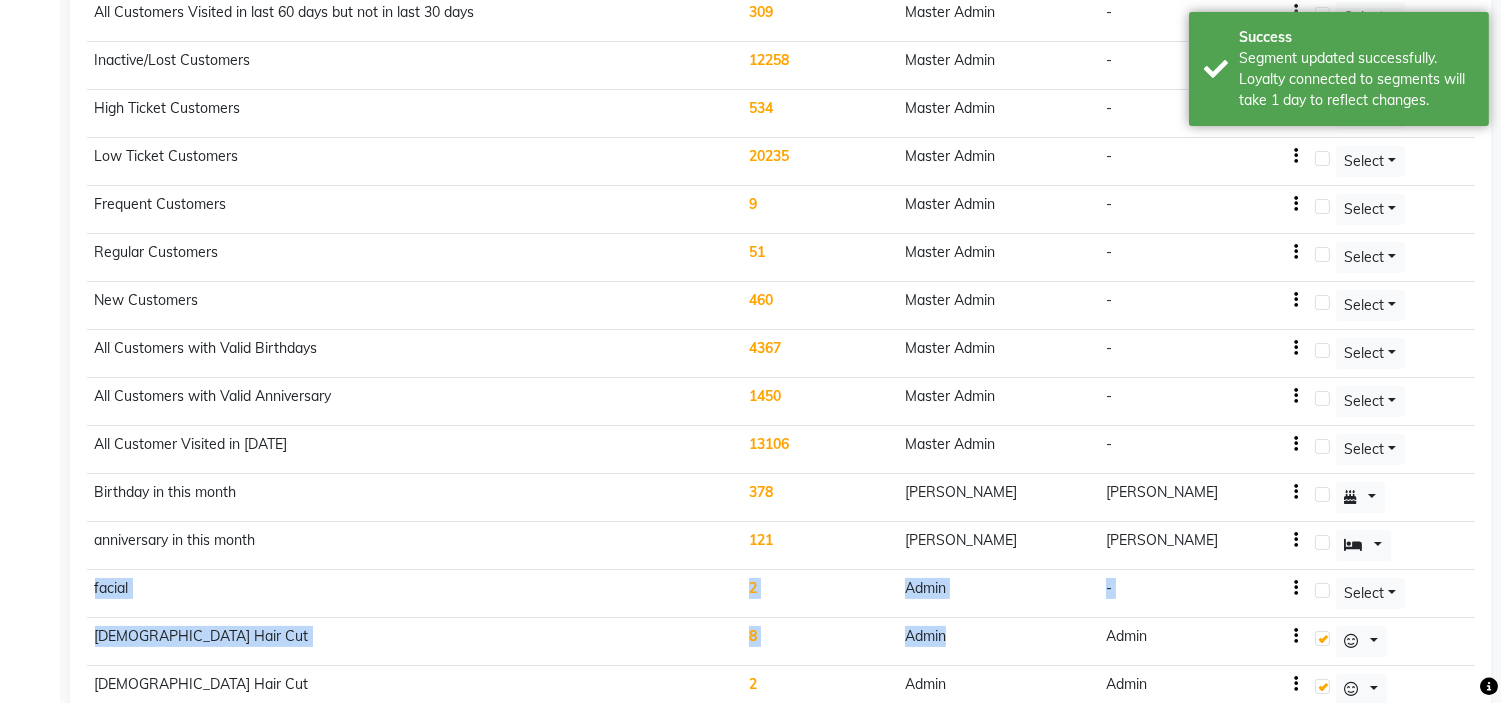 drag, startPoint x: 1098, startPoint y: 636, endPoint x: 1258, endPoint y: 545, distance: 184.06792 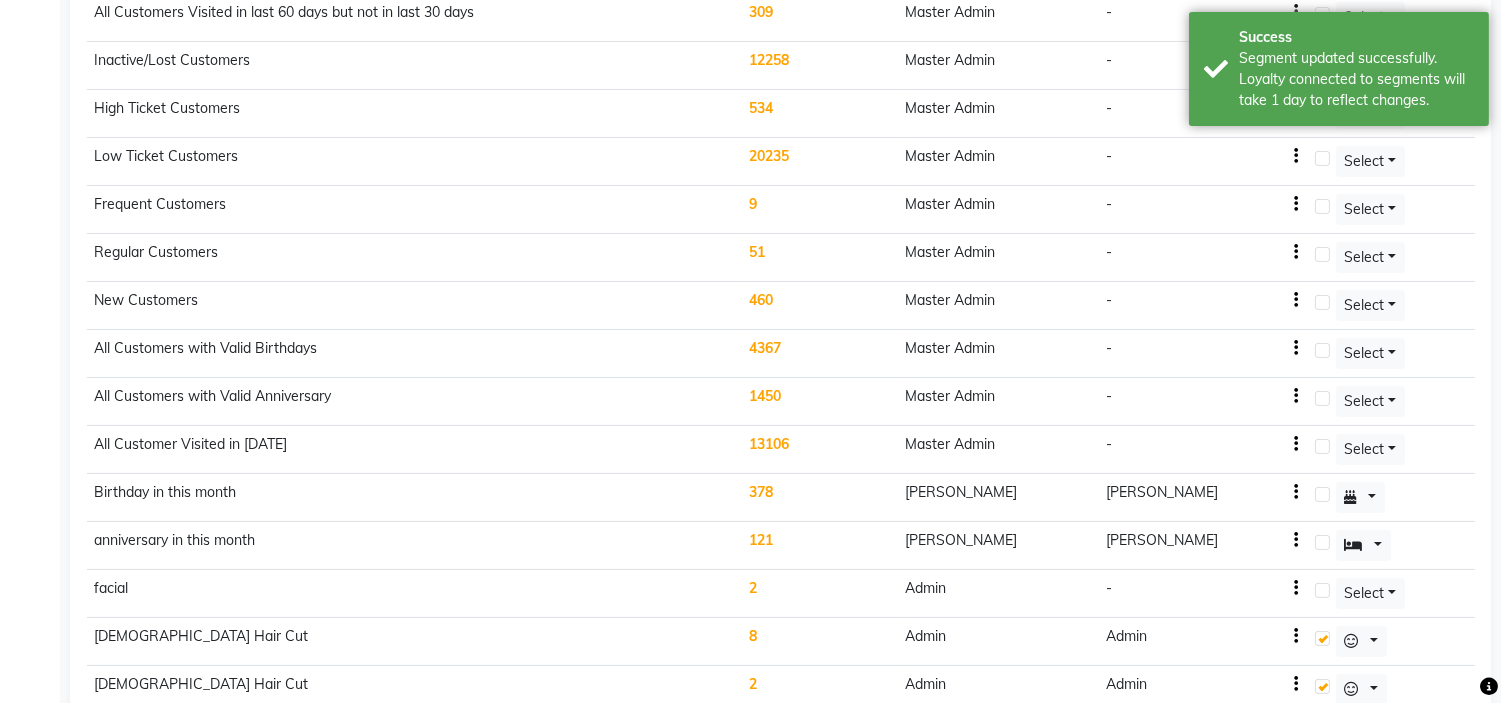 click on "[PERSON_NAME]" 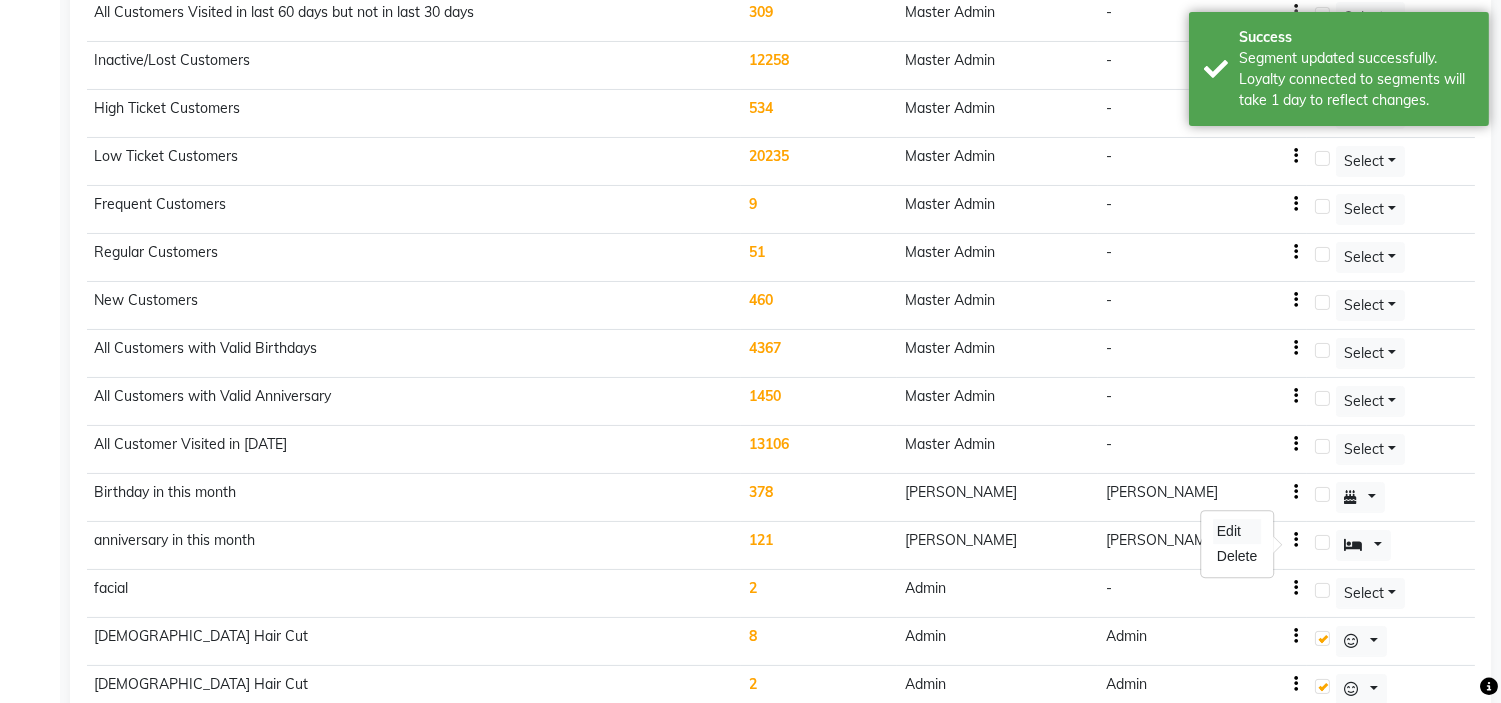 click on "Edit" at bounding box center (1237, 531) 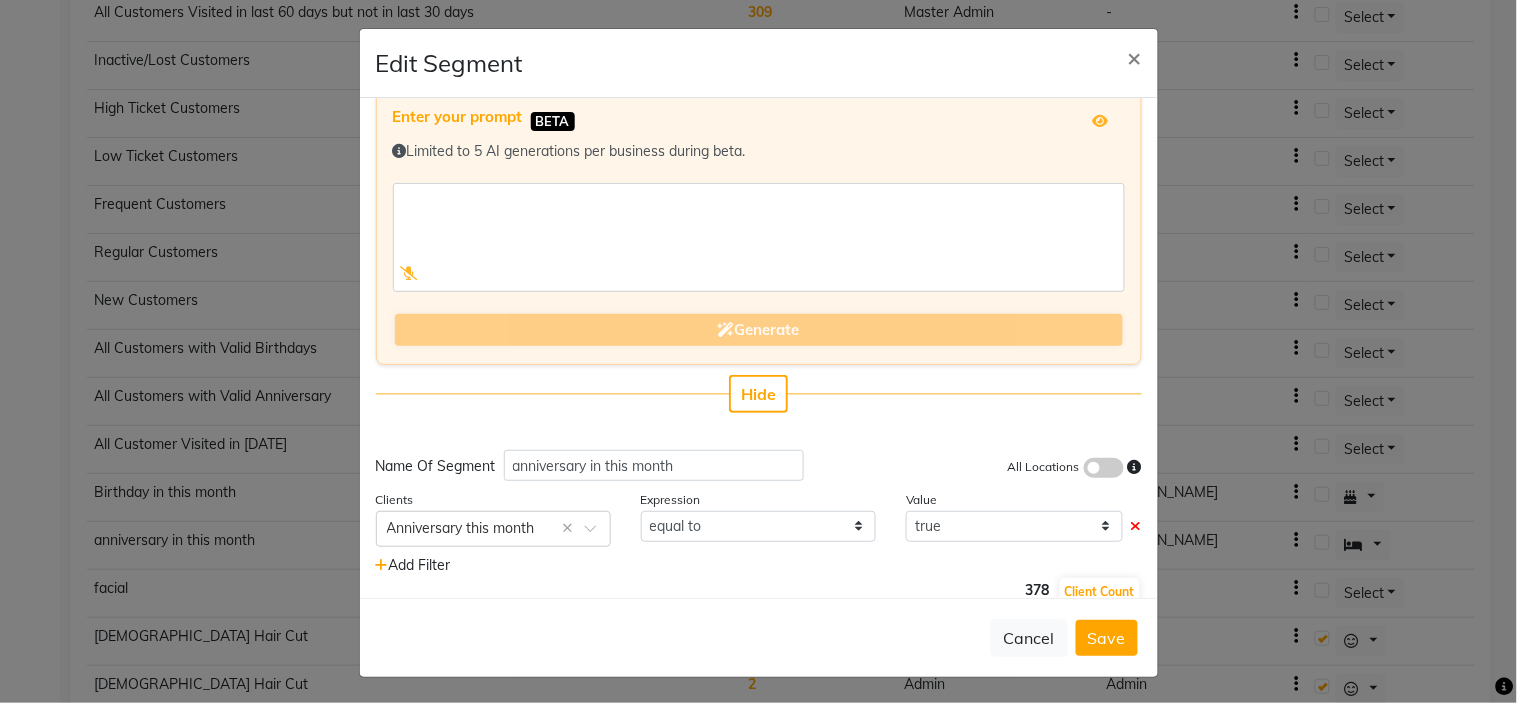 scroll, scrollTop: 48, scrollLeft: 0, axis: vertical 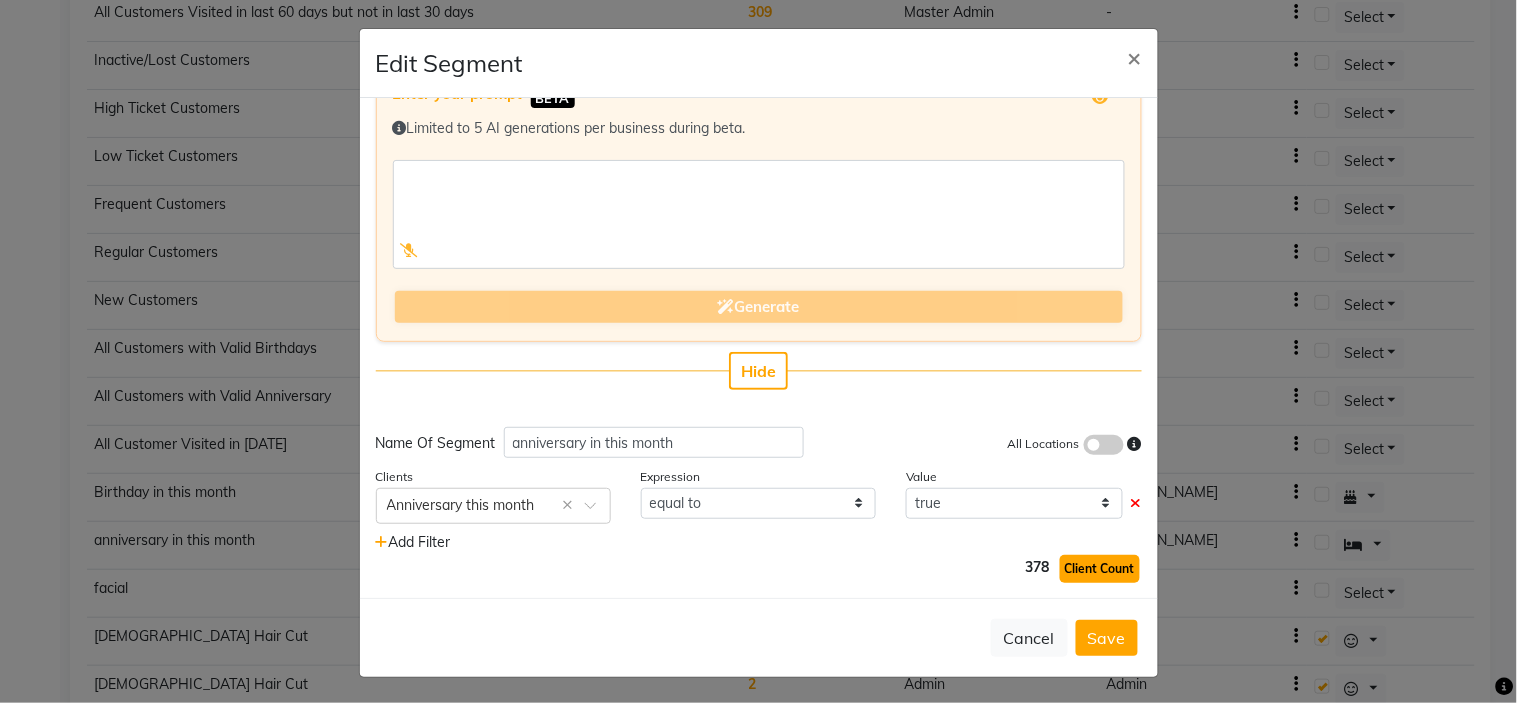 click on "Client Count" 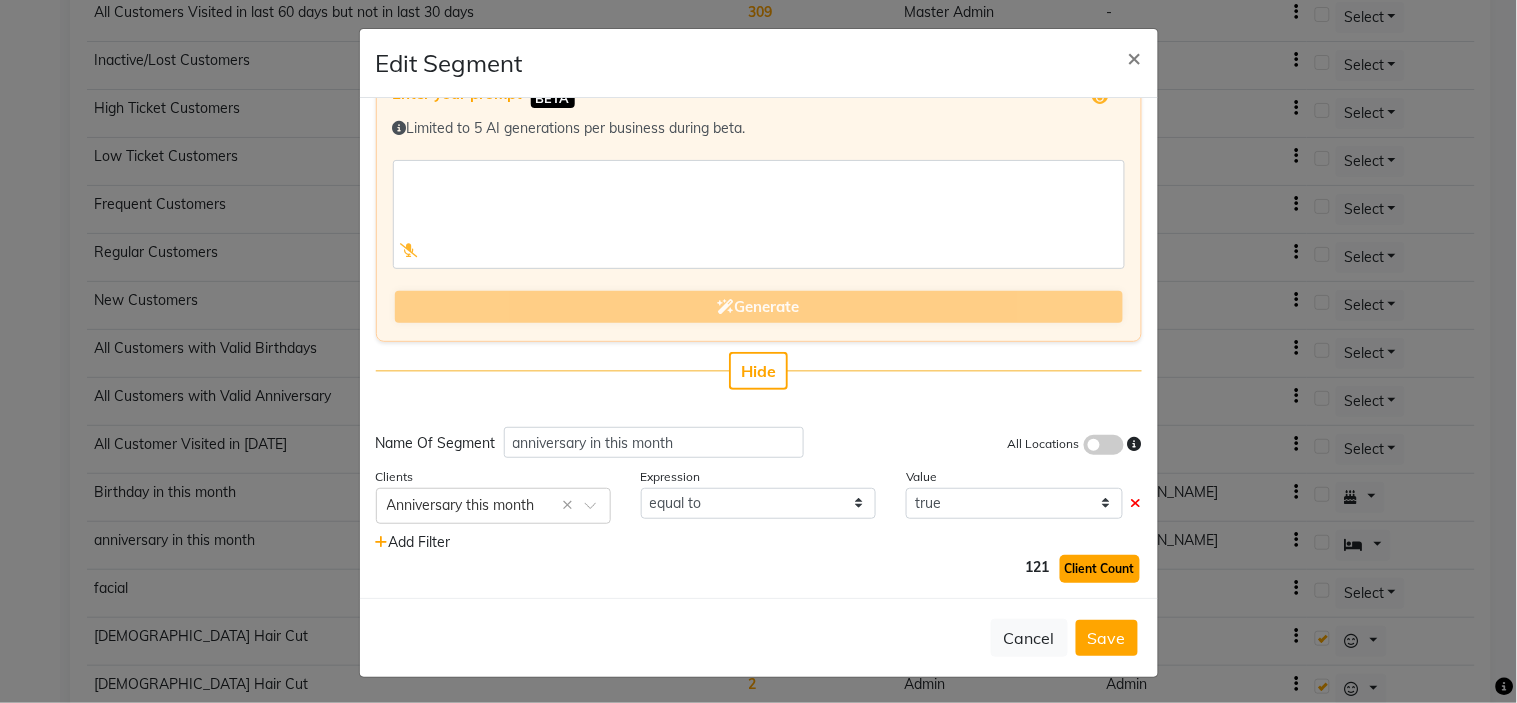 click on "Client Count" 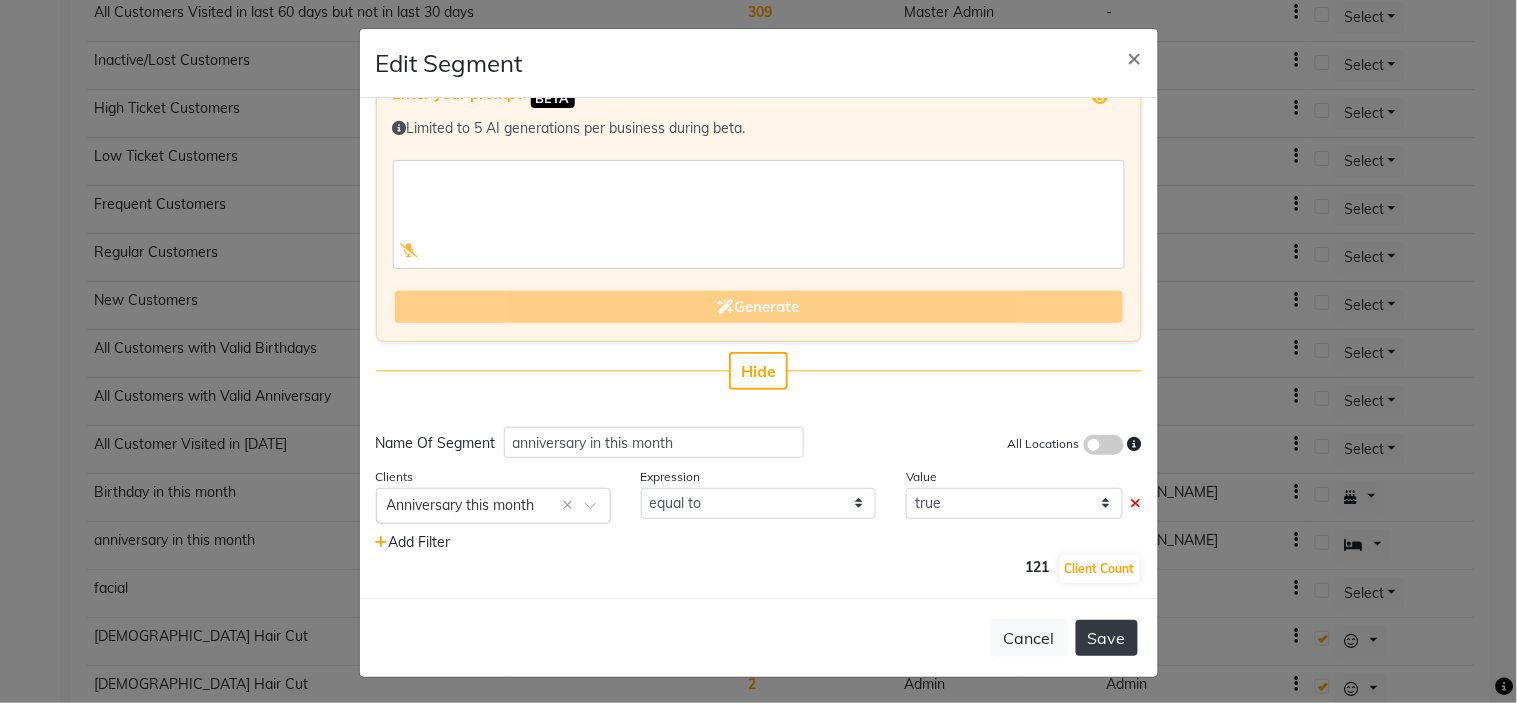 click on "Save" 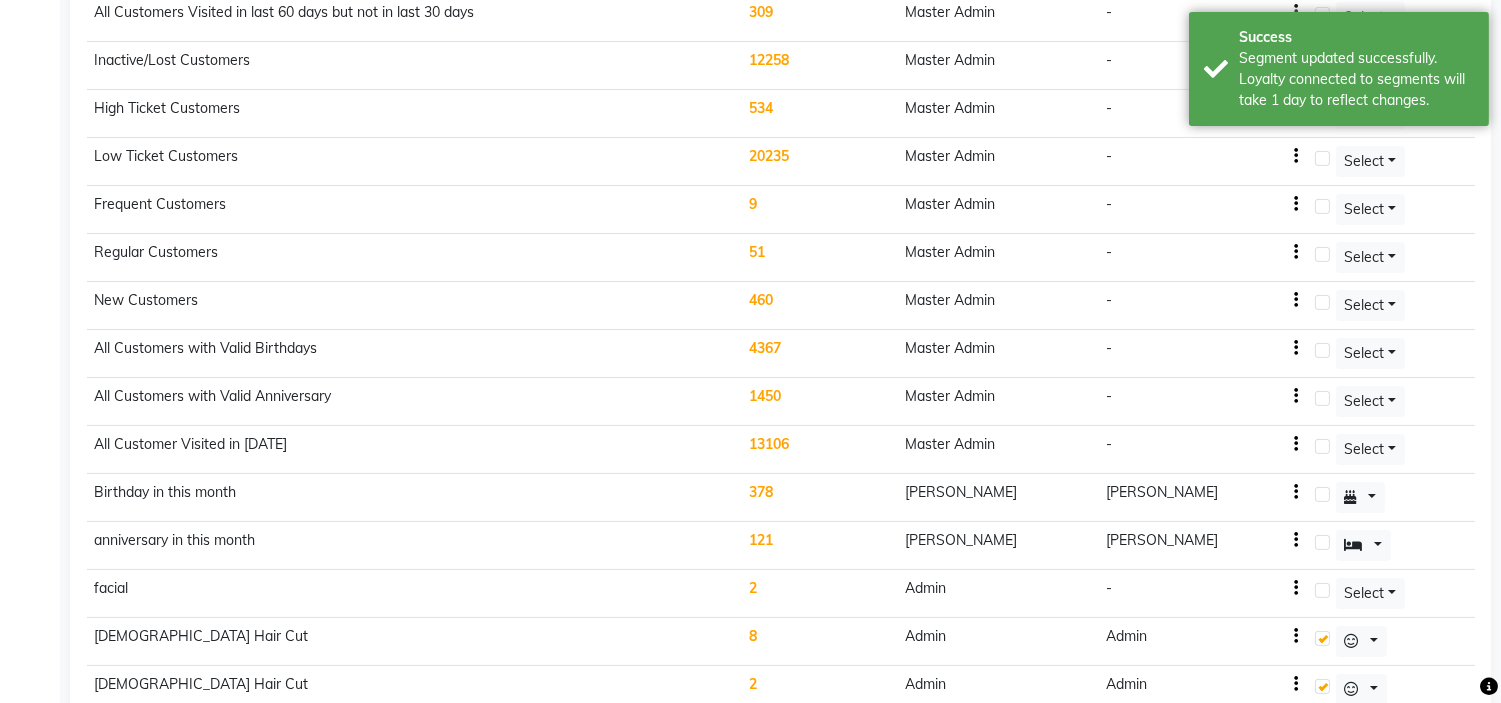 click on "121" 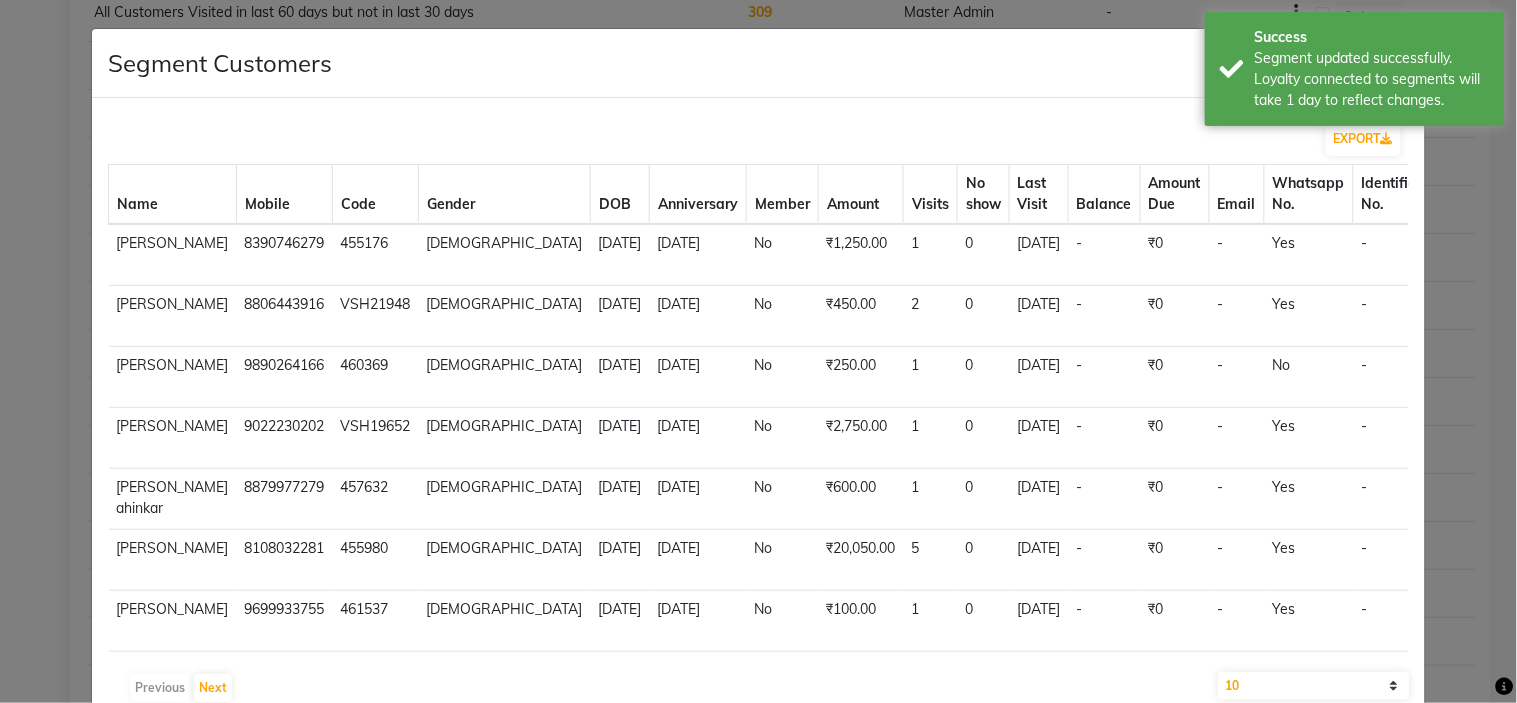scroll, scrollTop: 376, scrollLeft: 0, axis: vertical 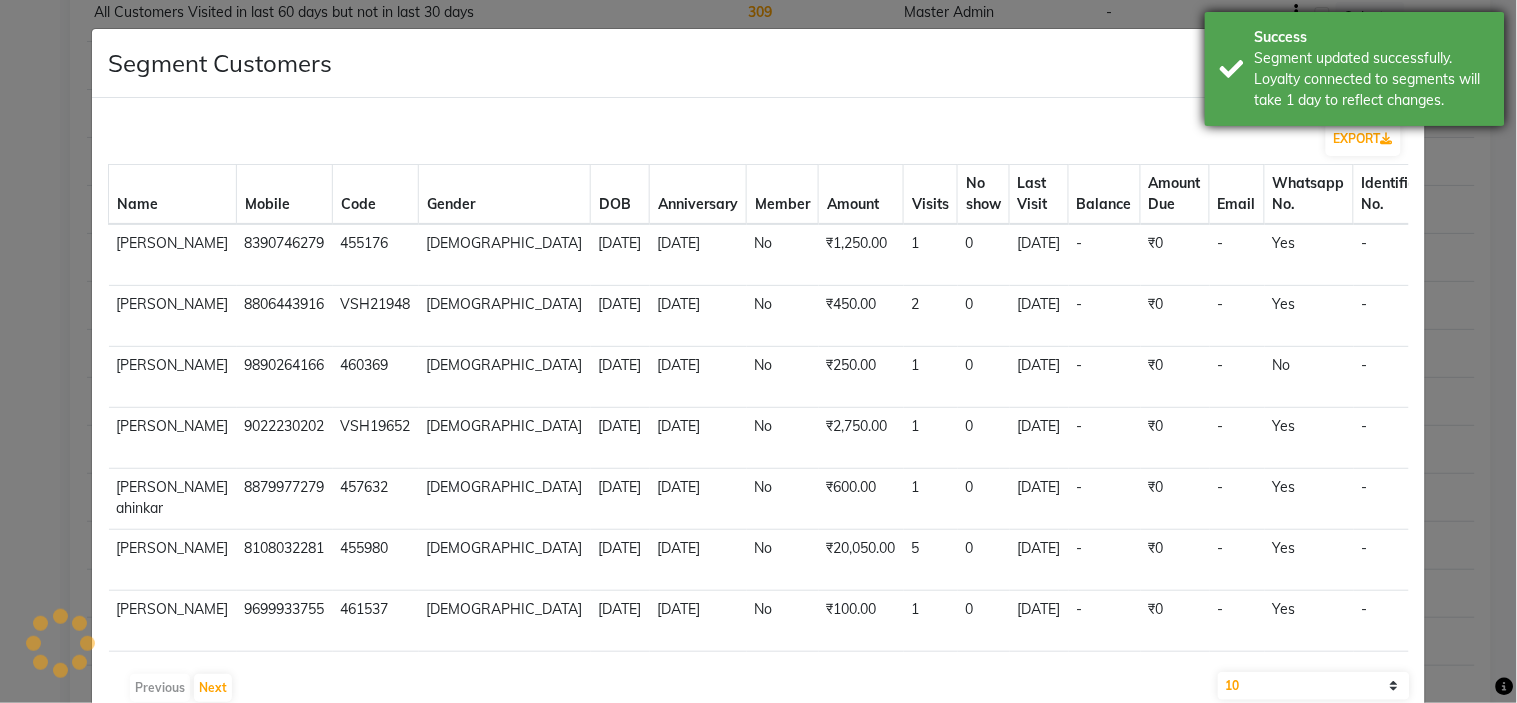 click on "Segment updated successfully.
Loyalty connected to segments will take 1 day to reflect changes." at bounding box center [1372, 79] 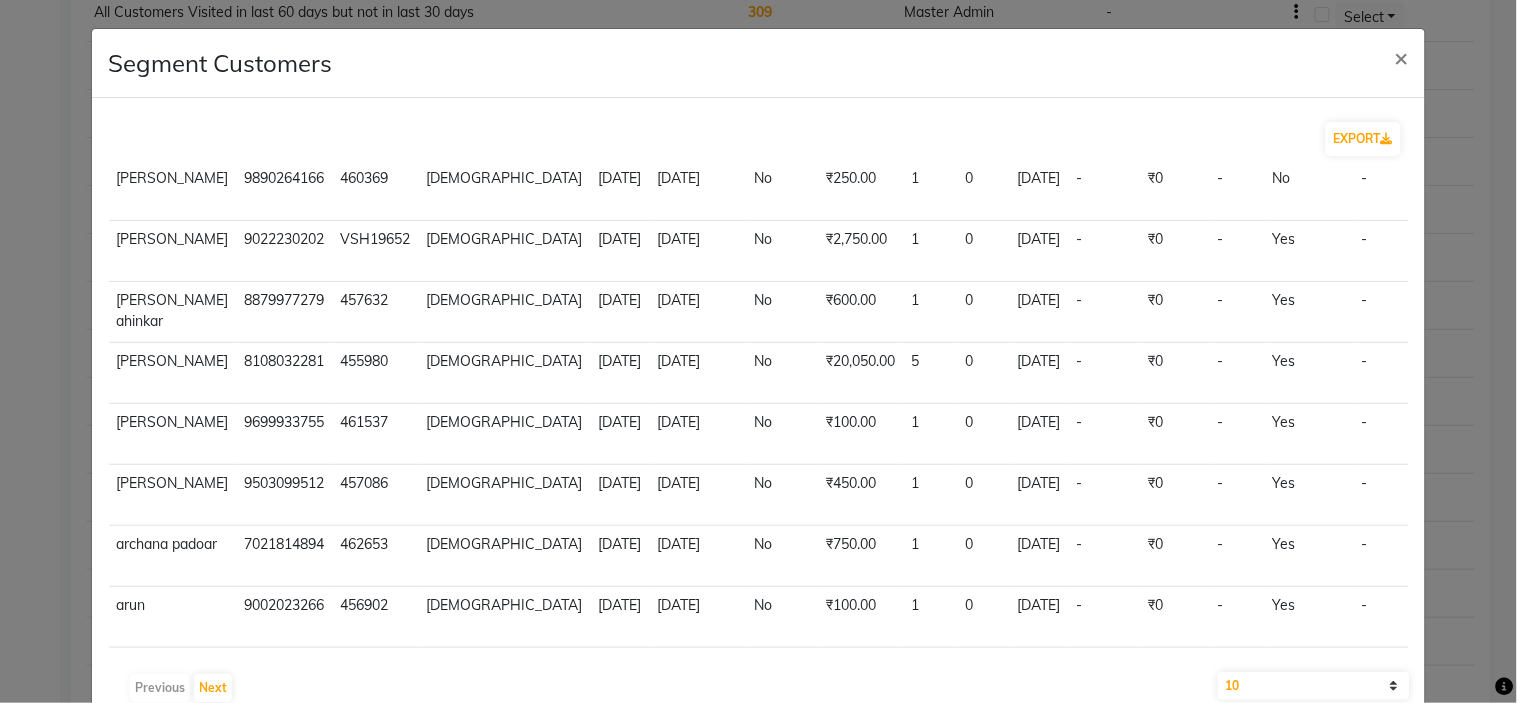 scroll, scrollTop: 376, scrollLeft: 0, axis: vertical 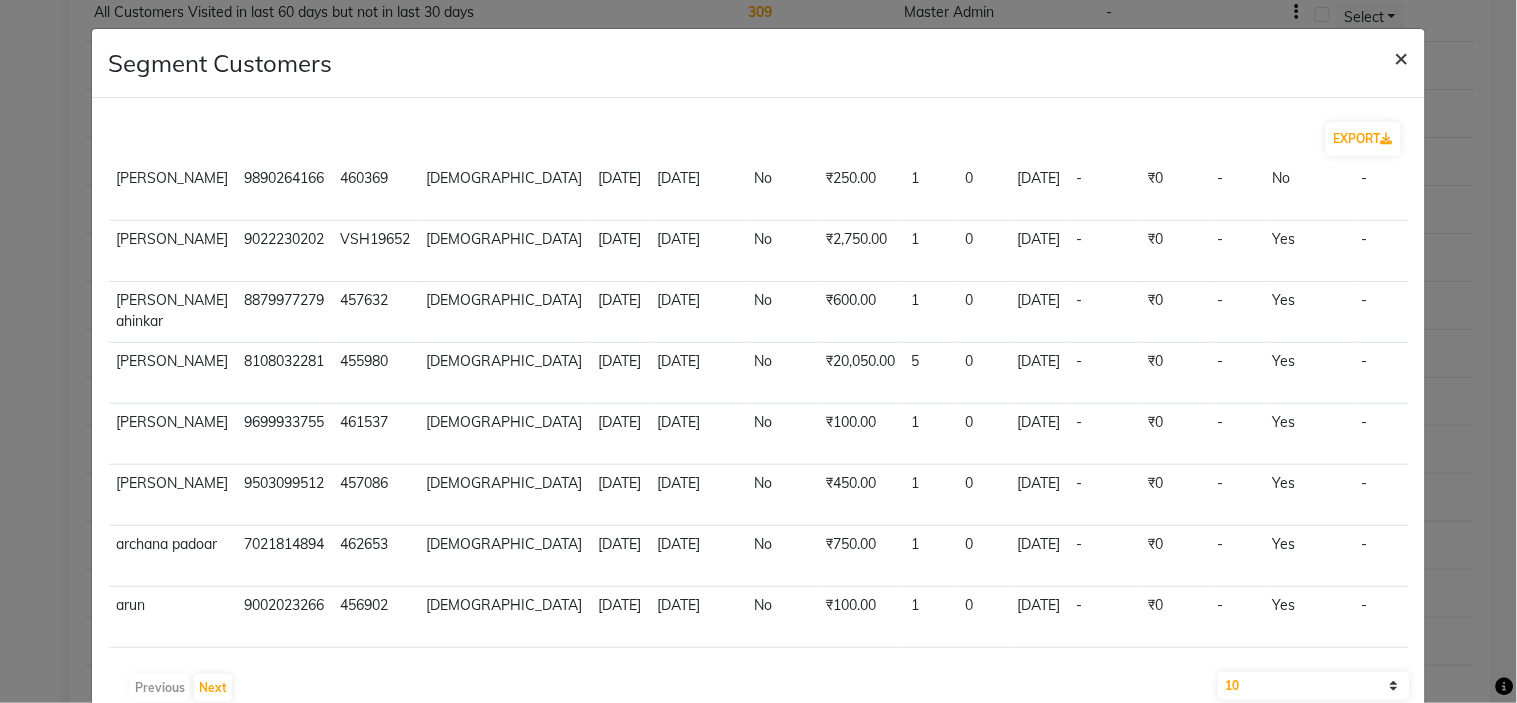 click on "×" 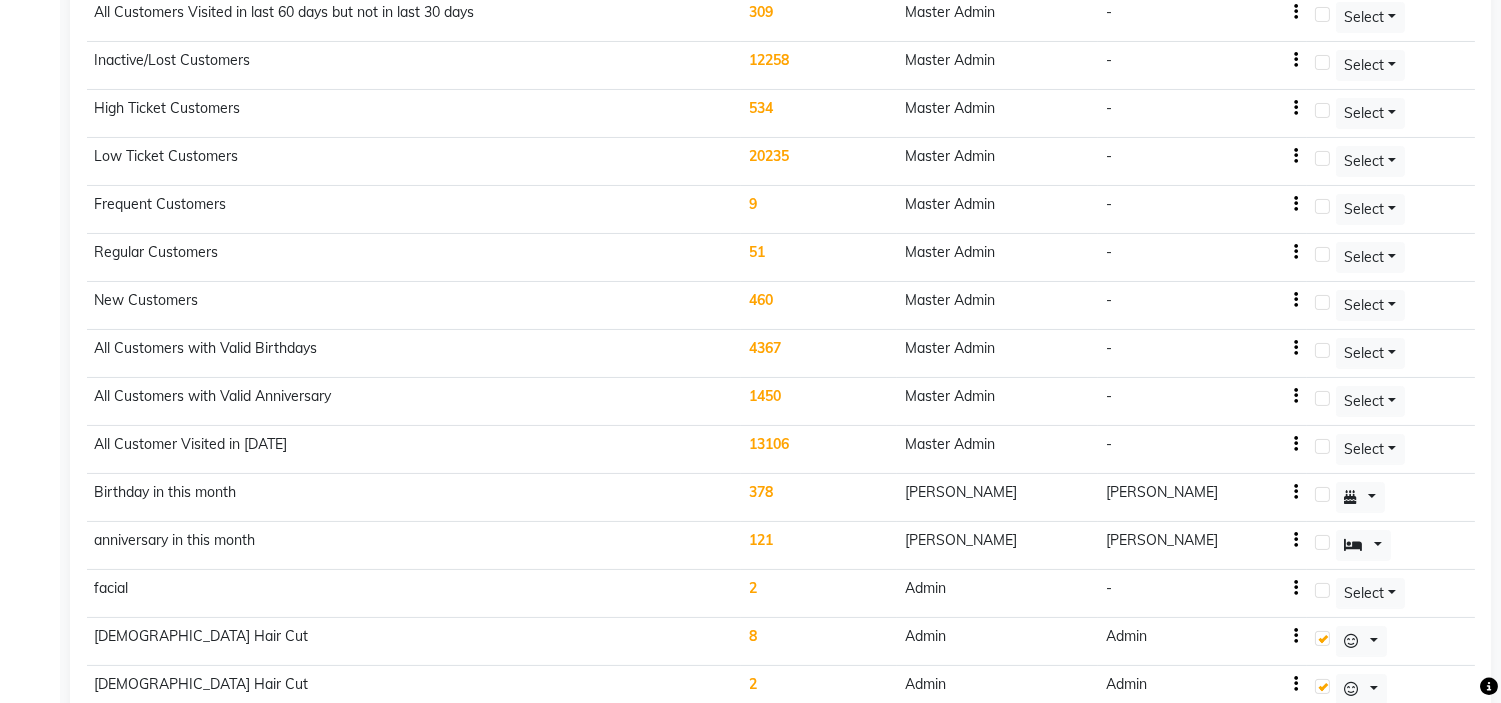 click on "378" 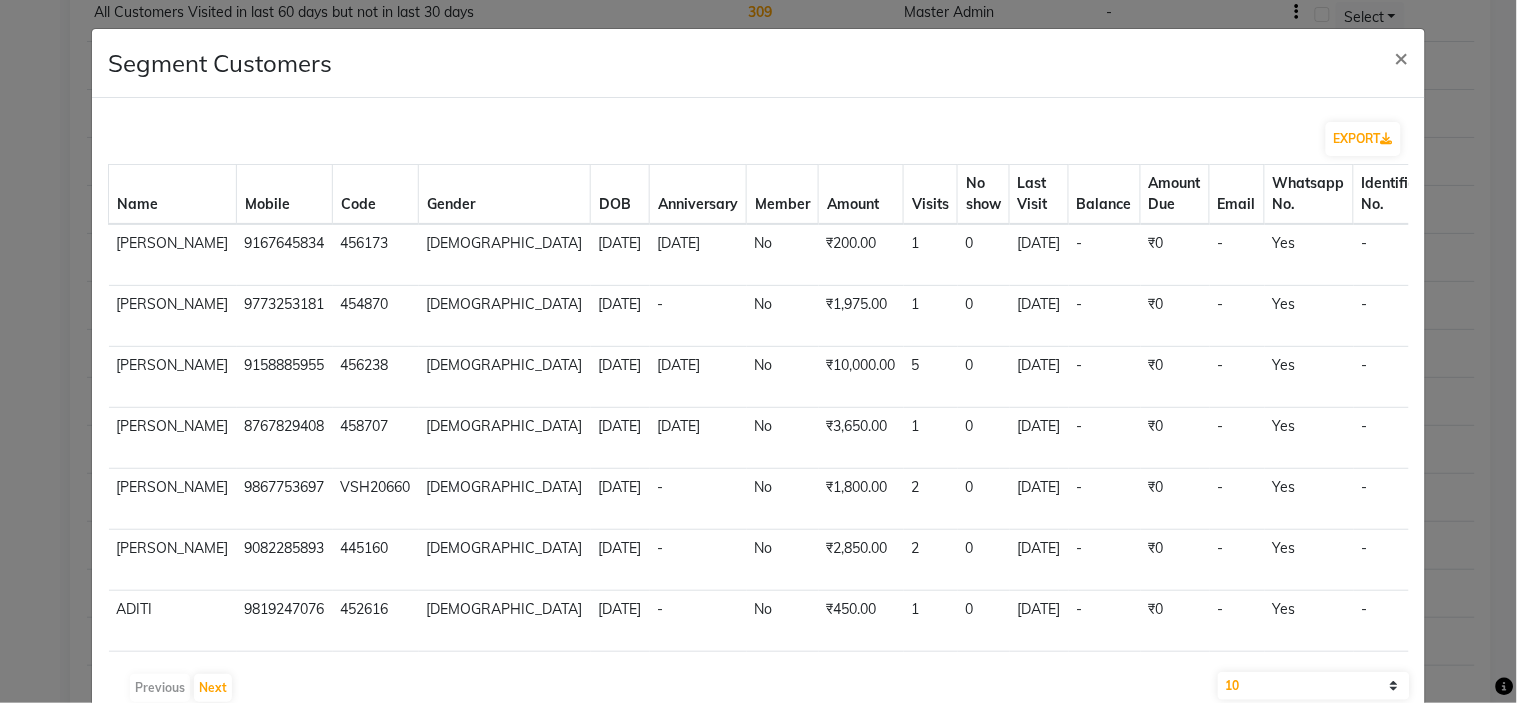 click on "1" 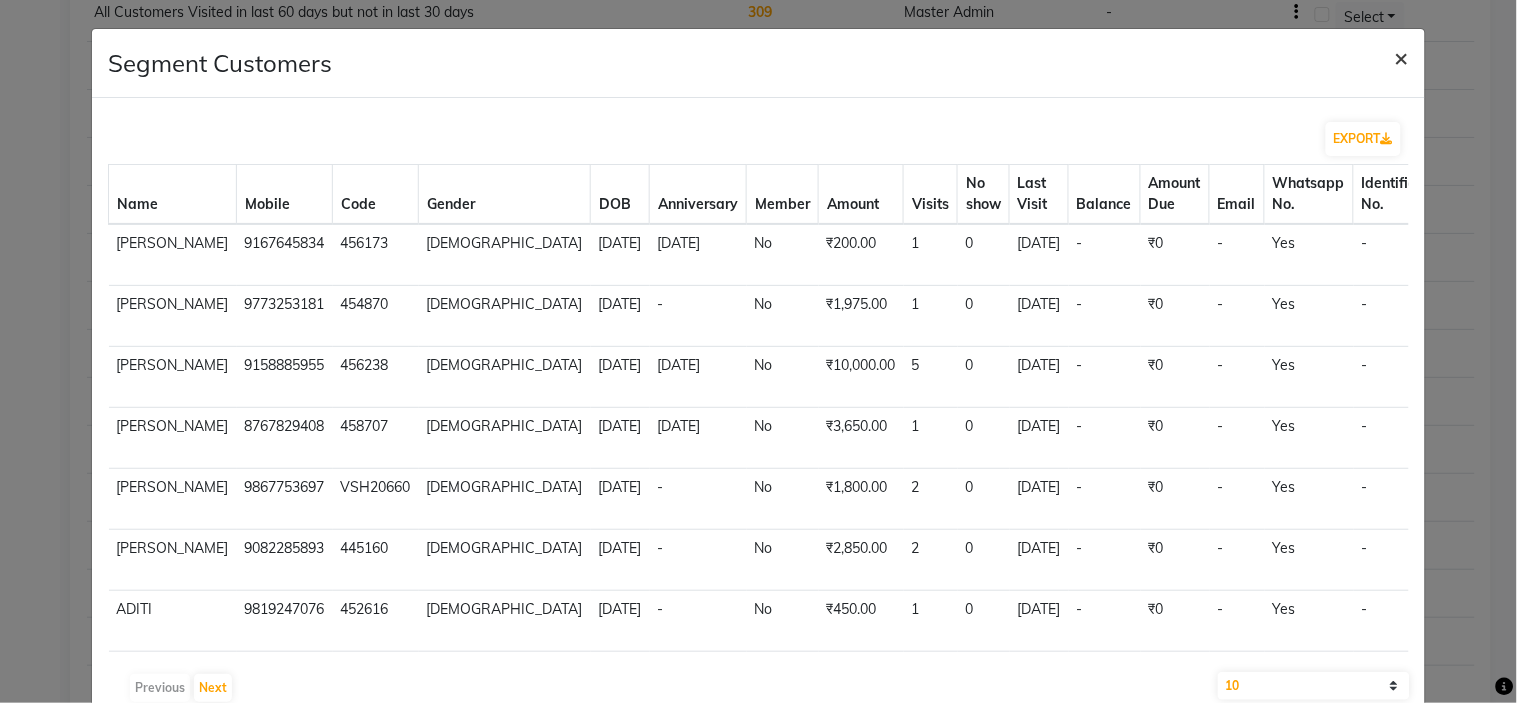 click on "×" 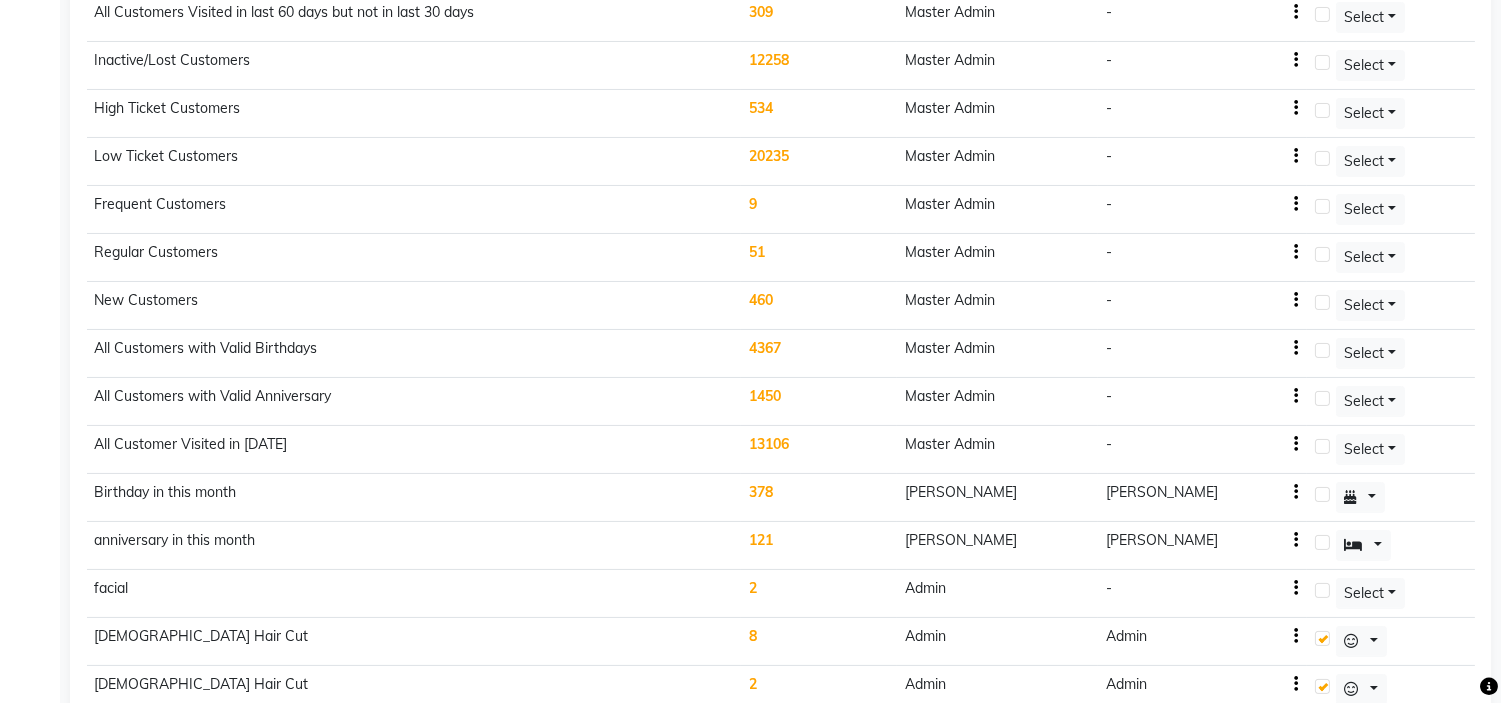 click on "121" 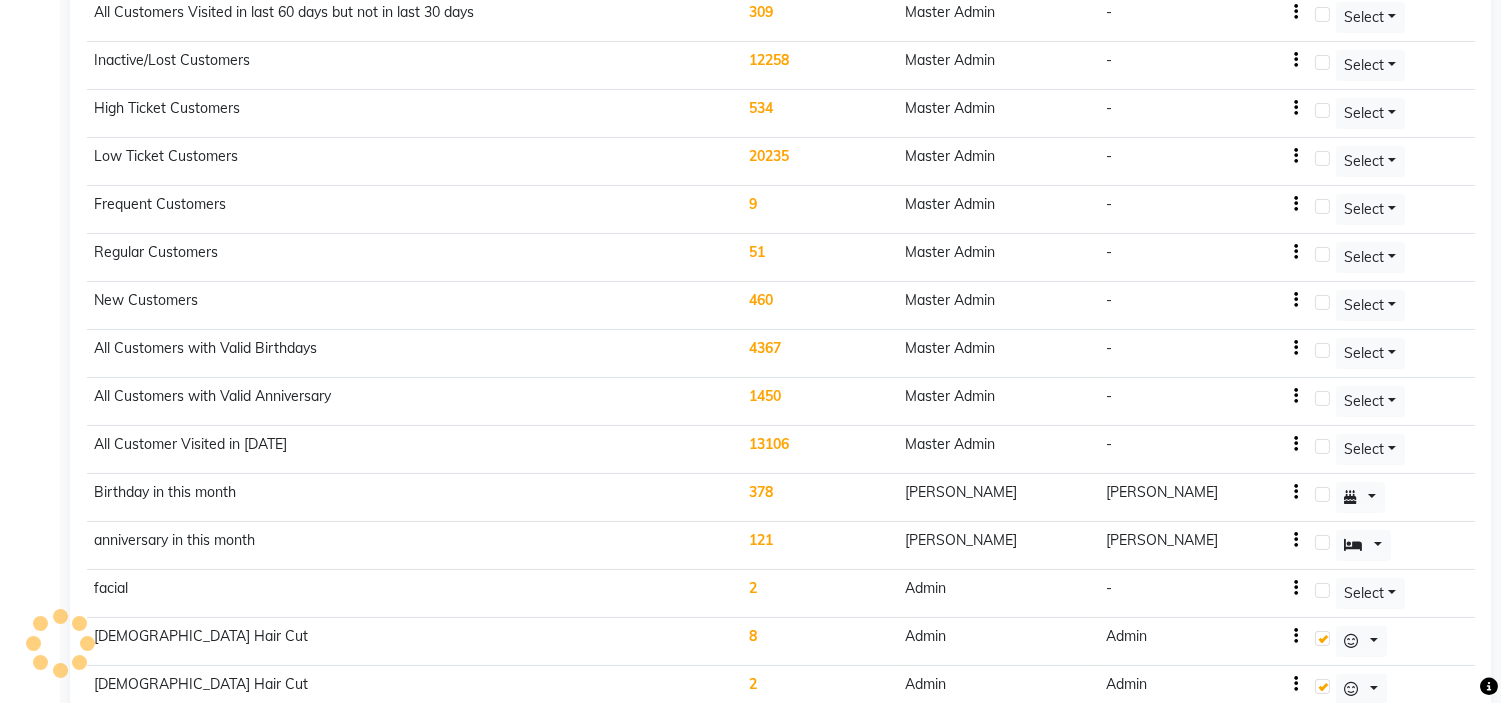 click on "121" 